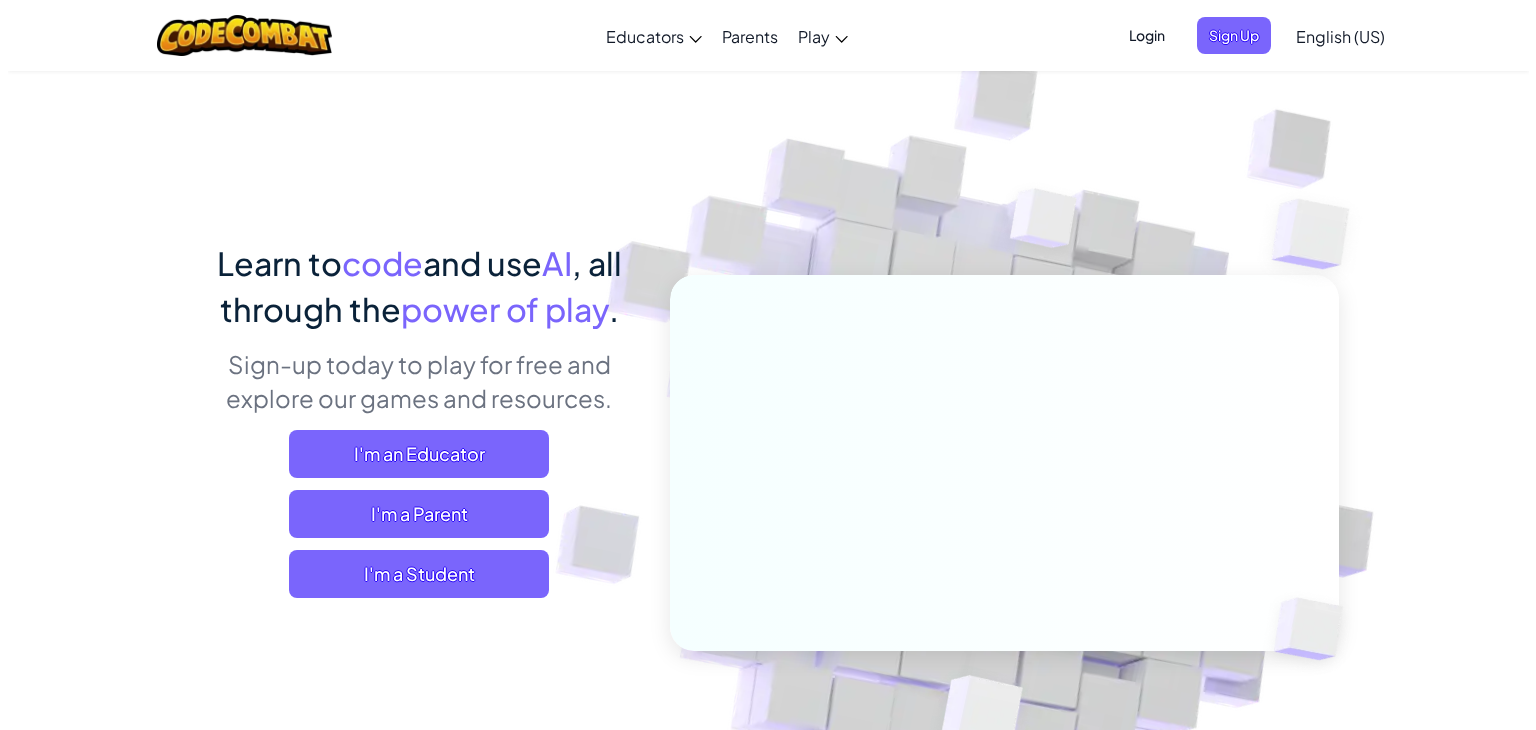 scroll, scrollTop: 0, scrollLeft: 0, axis: both 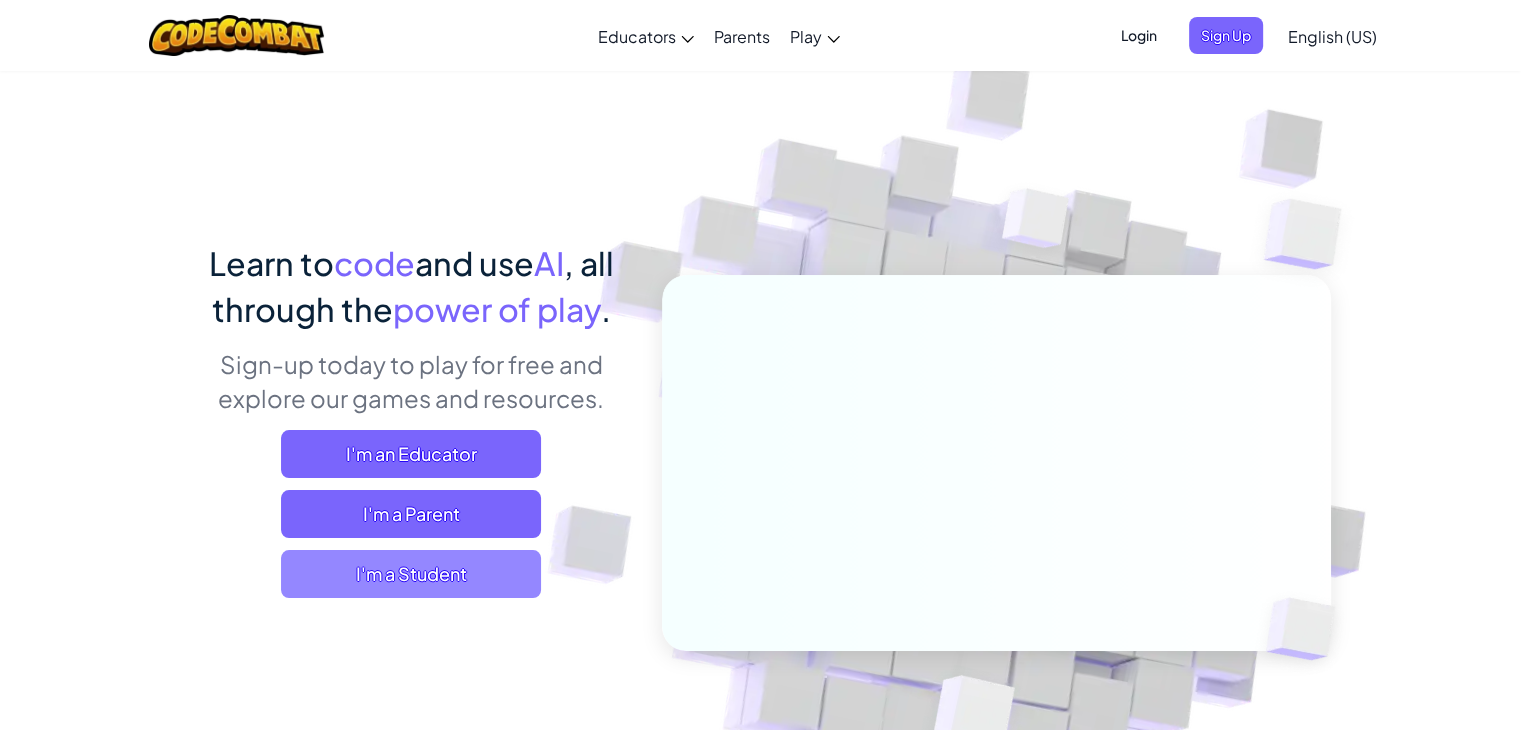 click on "I'm a Student" at bounding box center [411, 574] 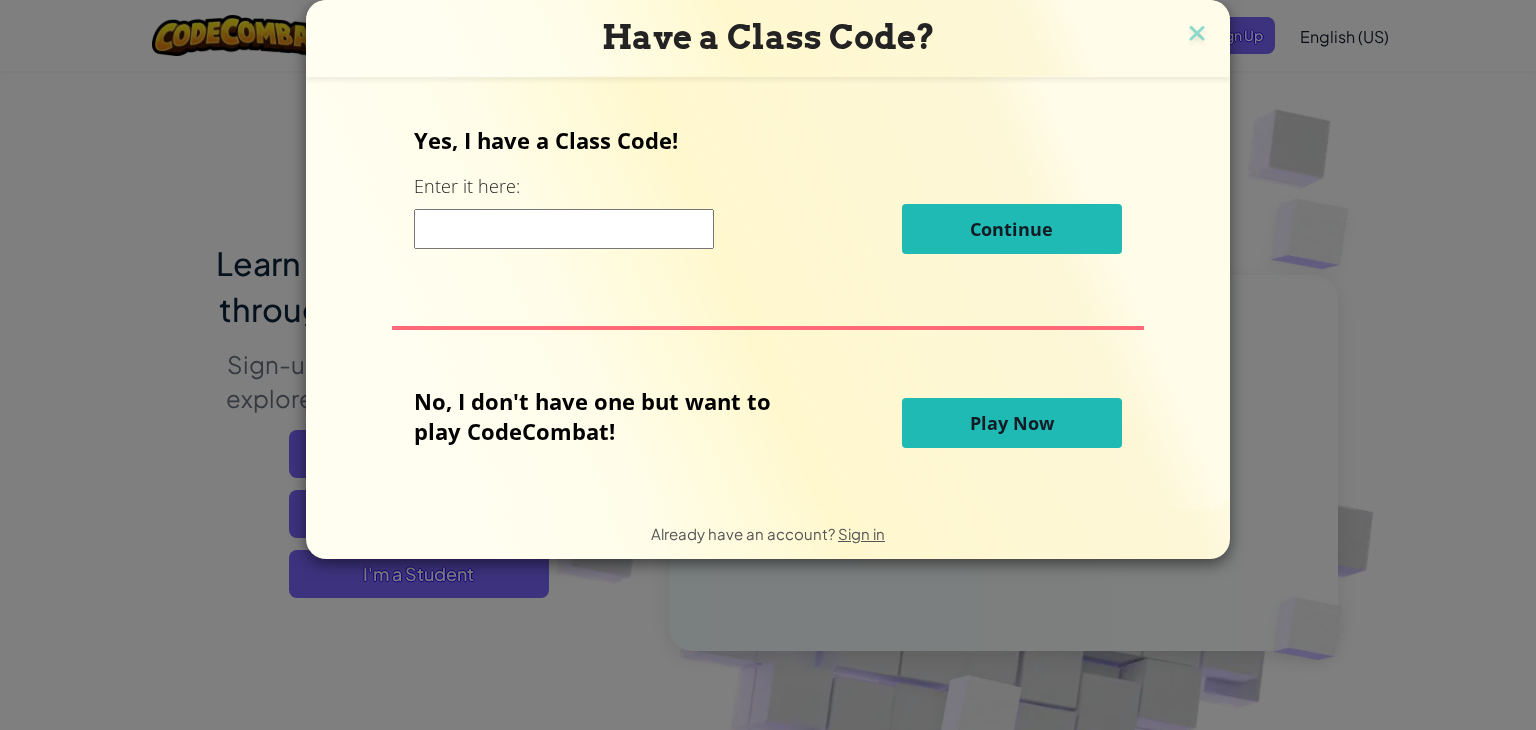 click on "Play Now" at bounding box center [1012, 423] 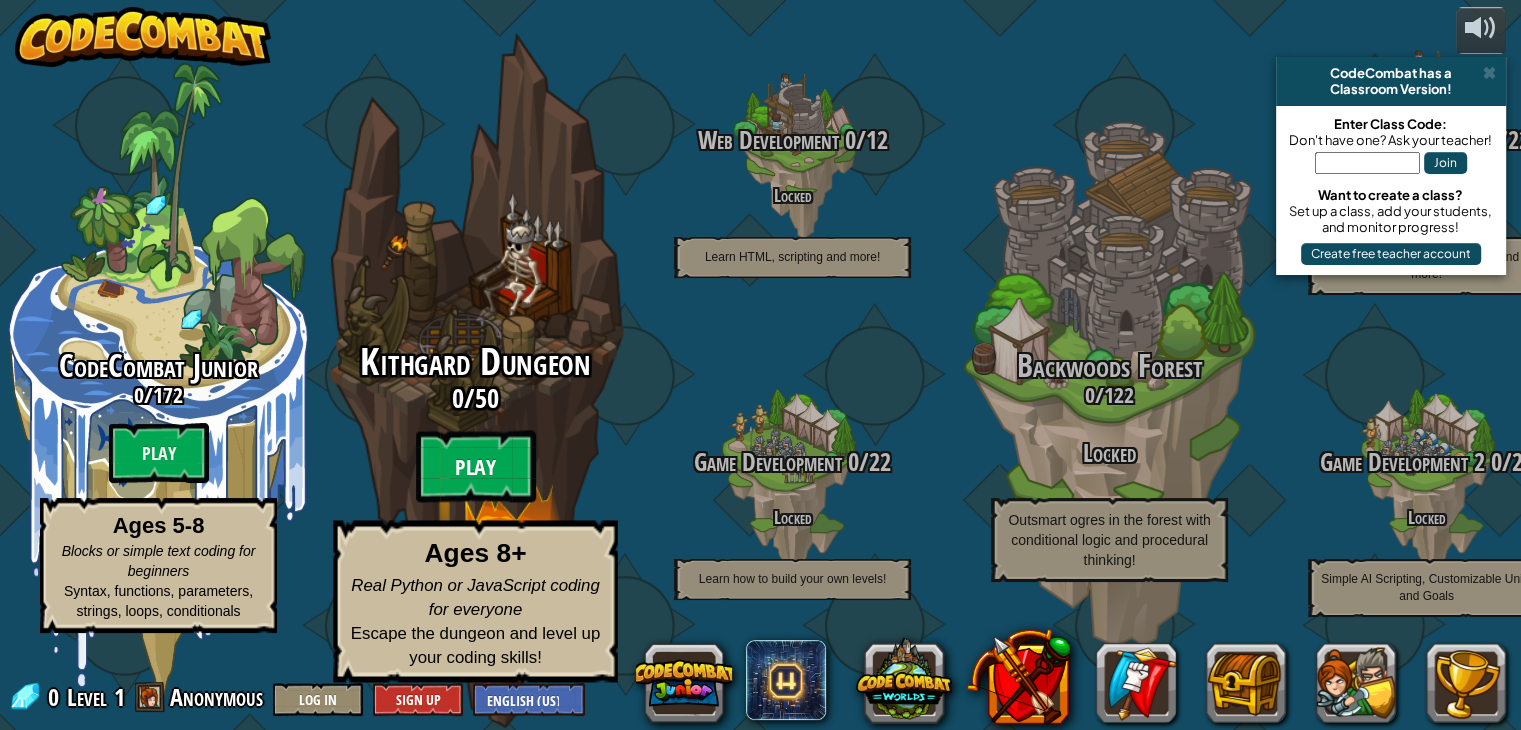 click on "Play" at bounding box center (476, 467) 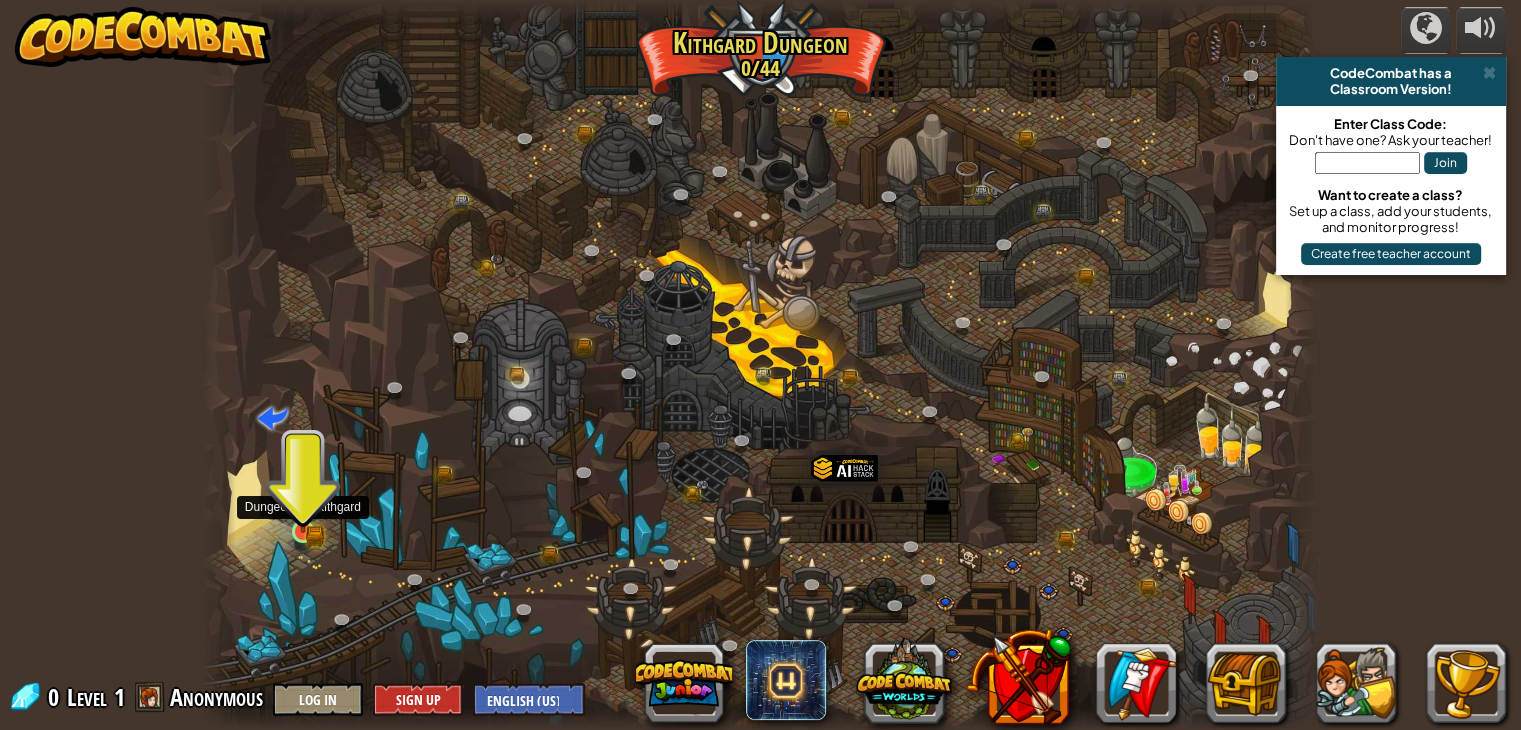 click at bounding box center (303, 502) 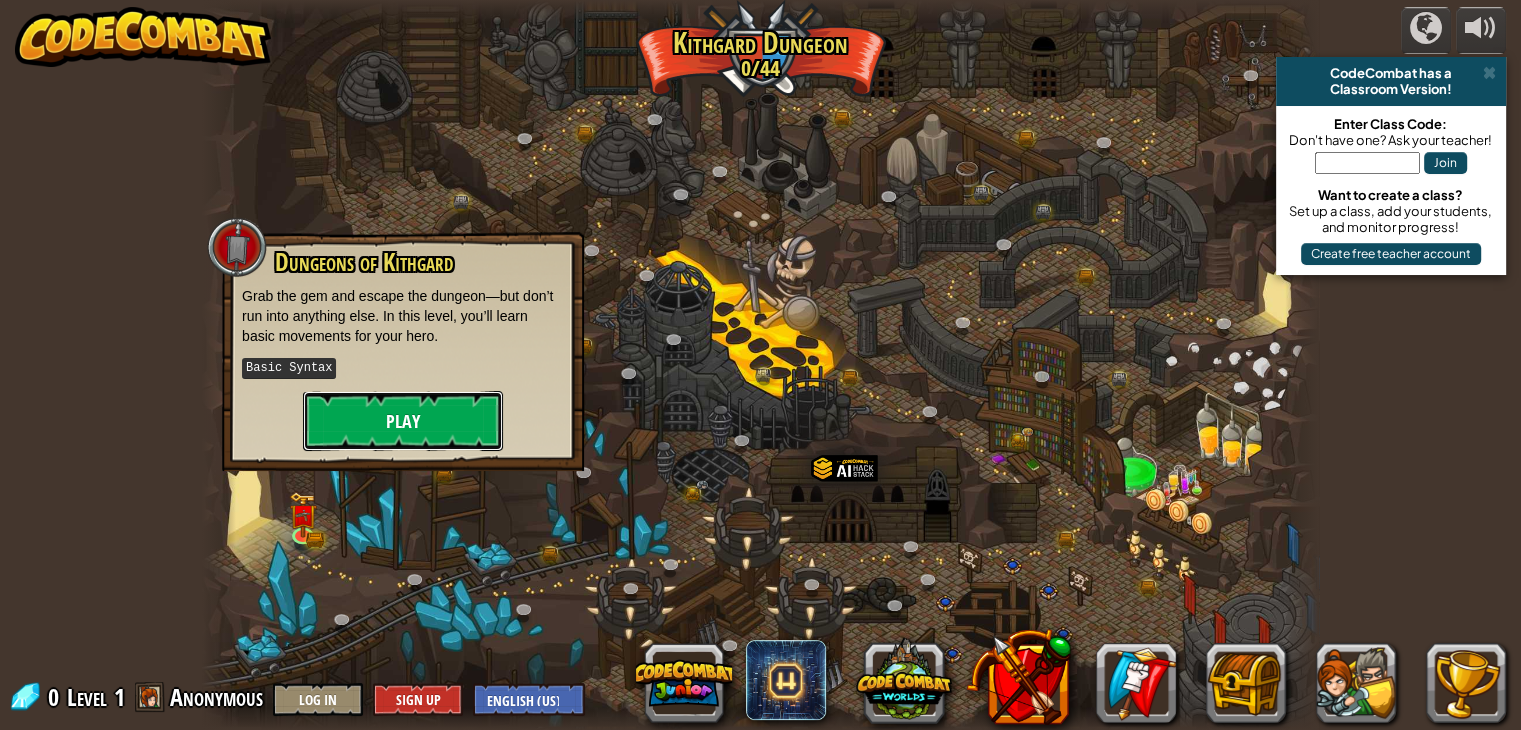 click on "Play" at bounding box center [403, 421] 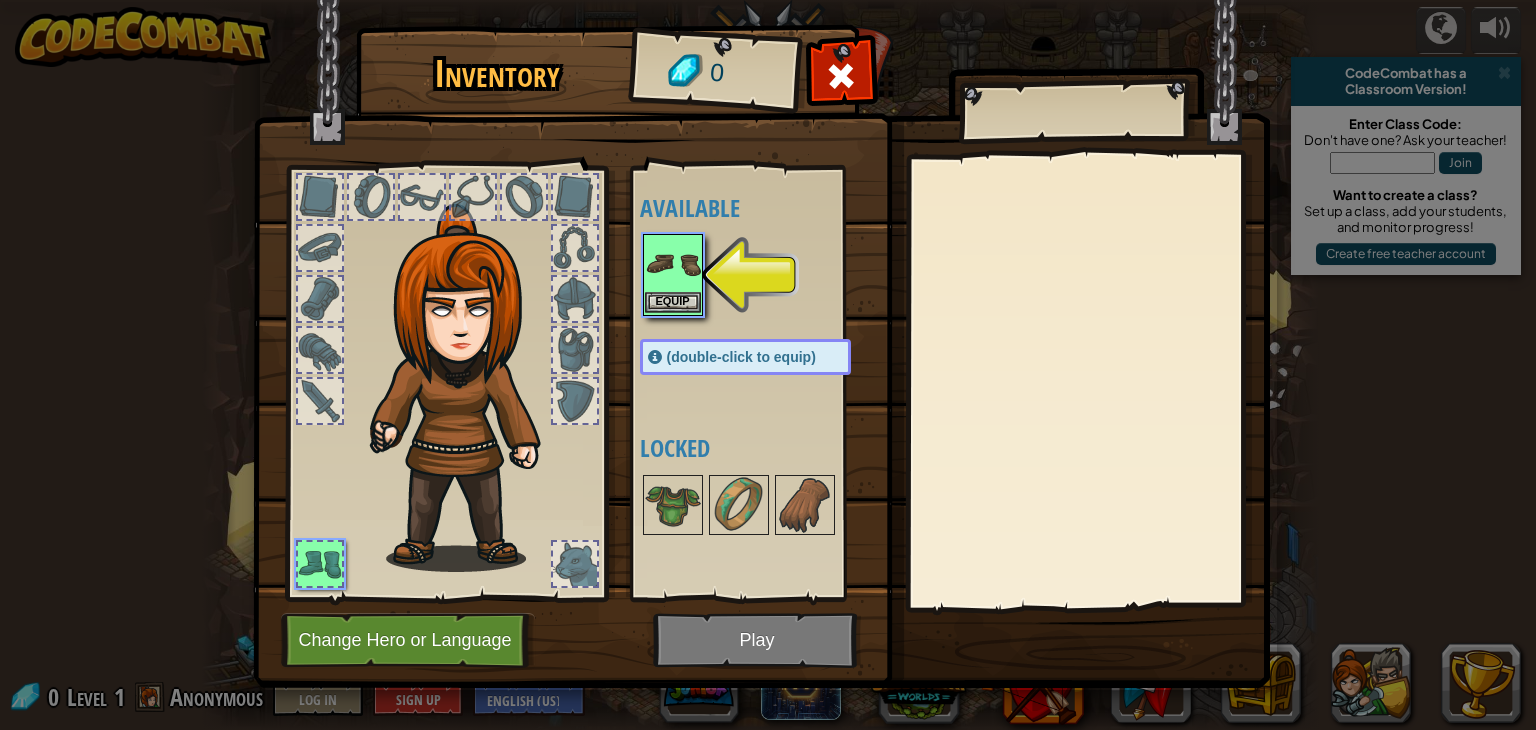 click at bounding box center [673, 264] 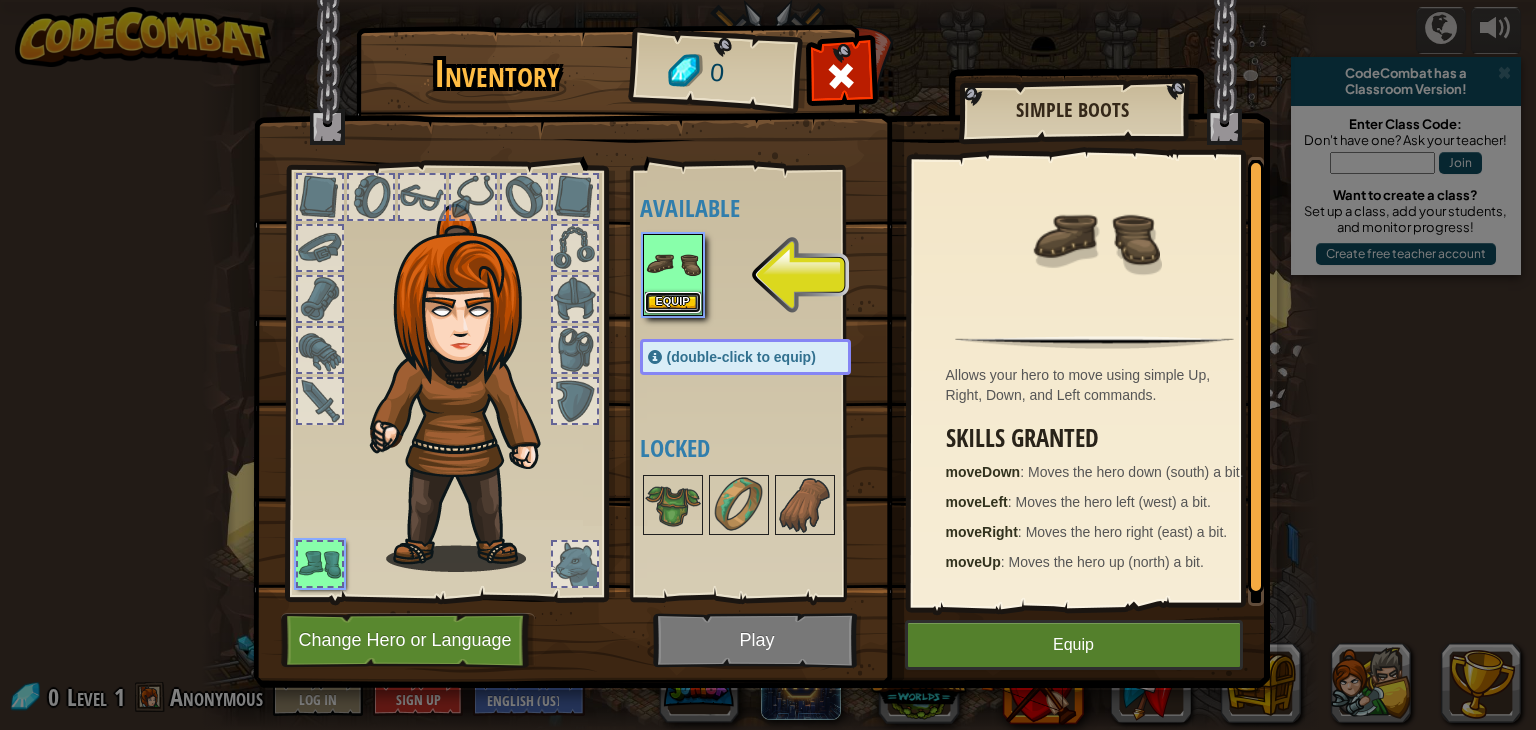click on "Equip" at bounding box center (673, 302) 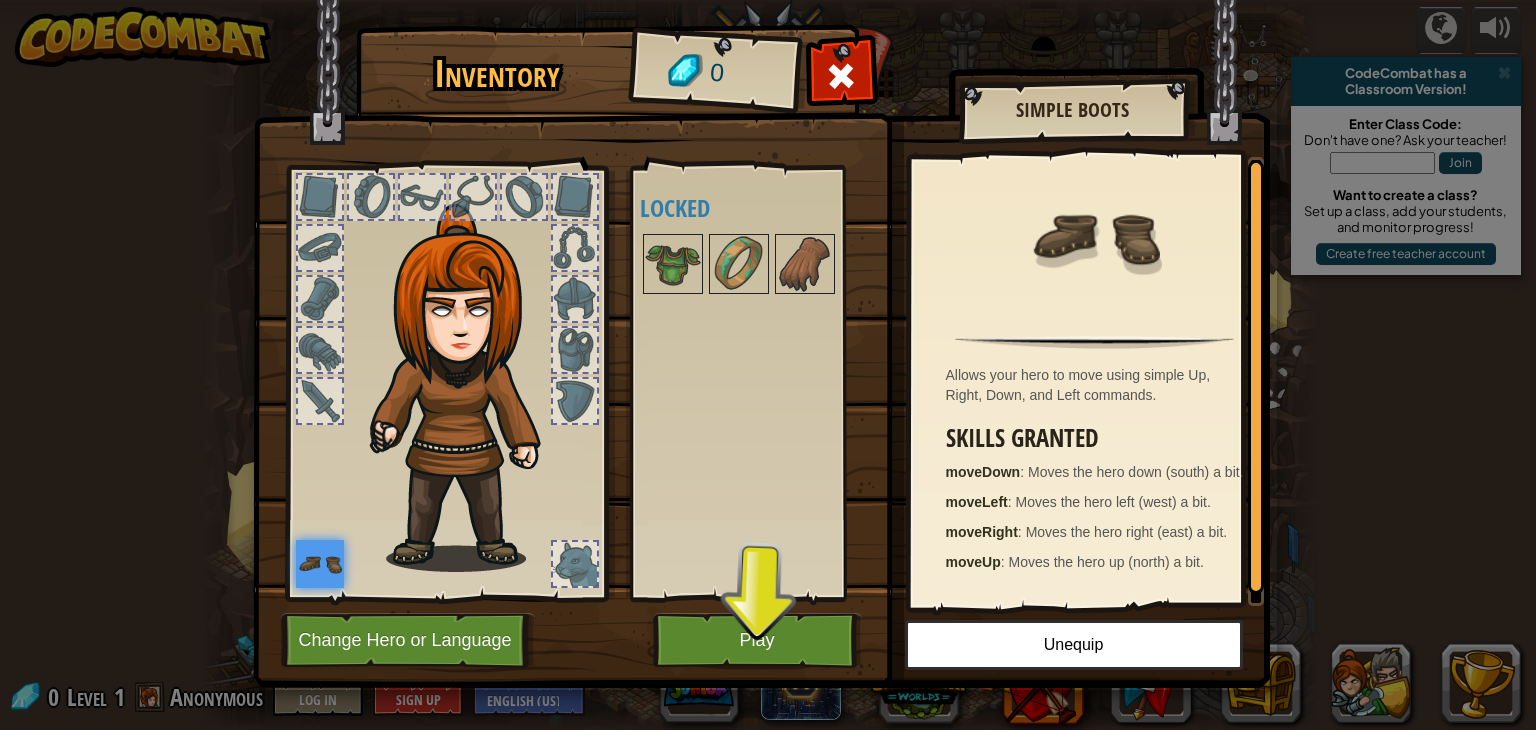 click at bounding box center [761, 325] 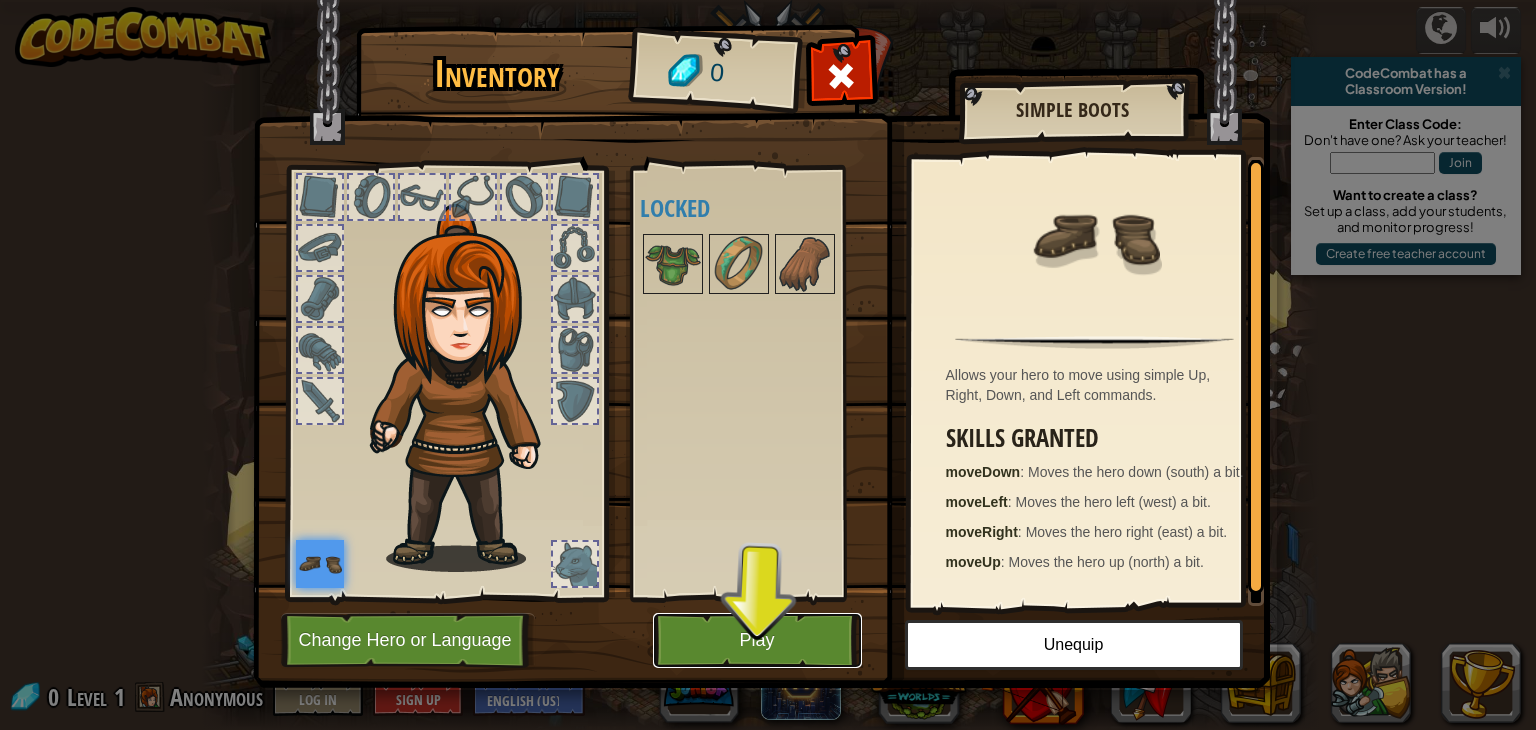 click on "Play" at bounding box center (757, 640) 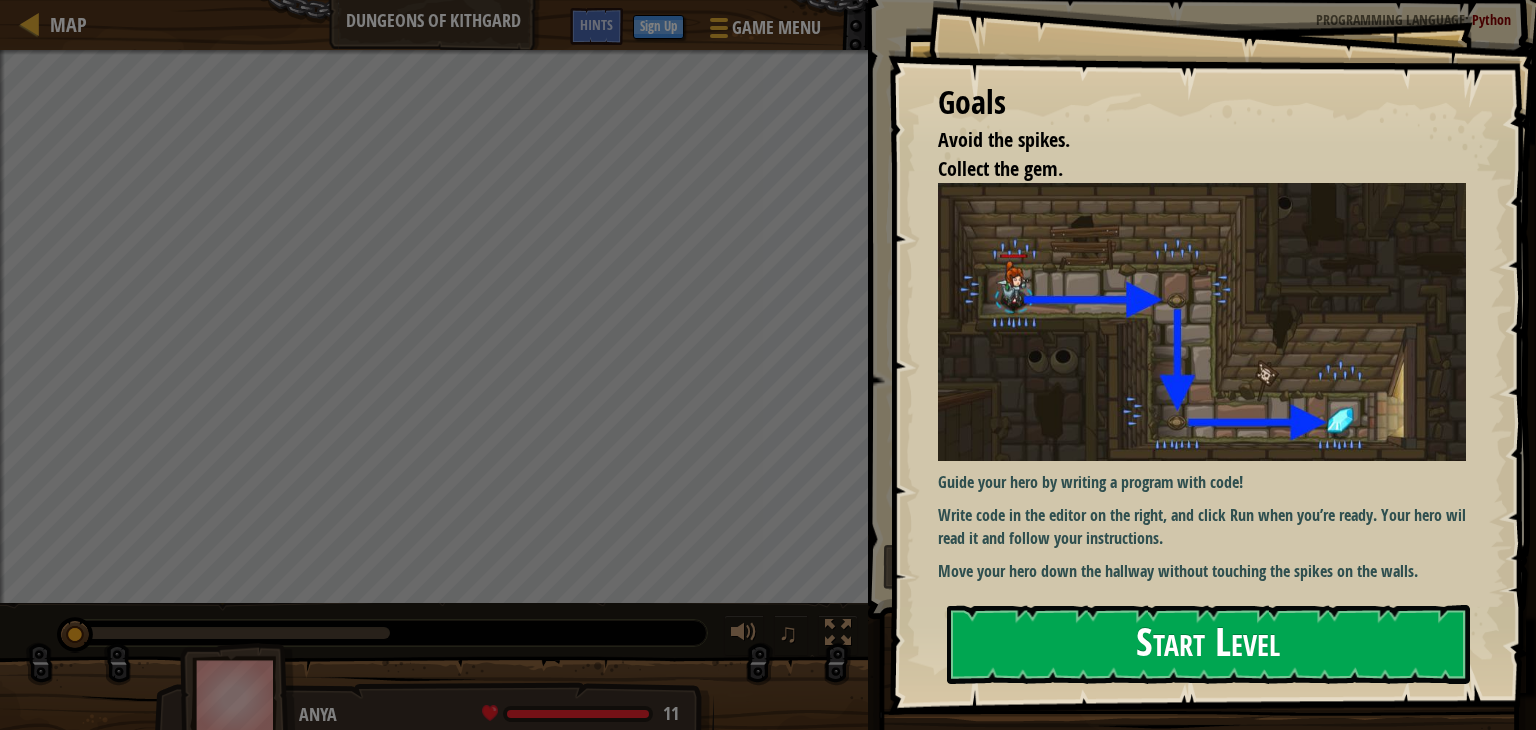 click on "Start Level" at bounding box center [1208, 644] 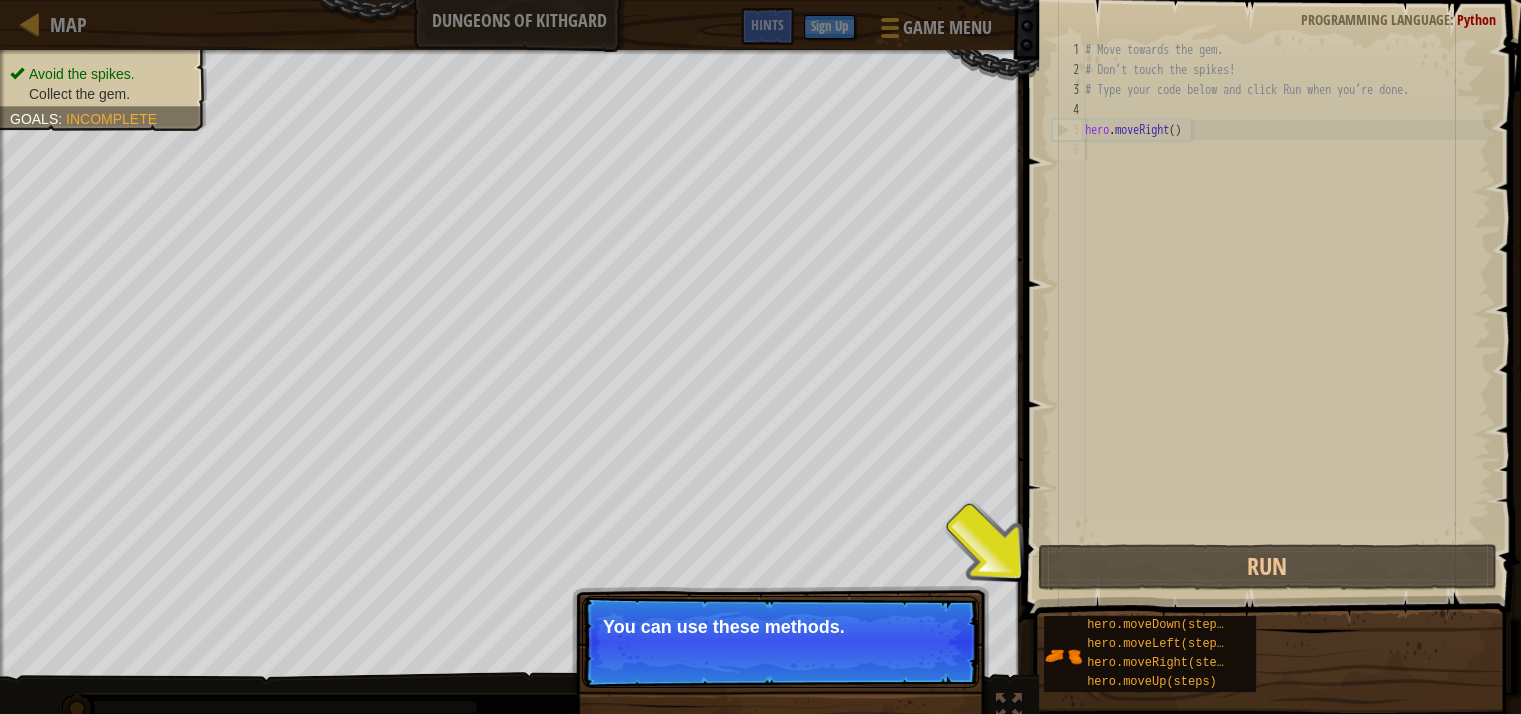 click on "# Move towards the gem. # Don’t touch the spikes! # Type your code below and click Run when you’re done. hero . moveRight ( )" at bounding box center (1286, 310) 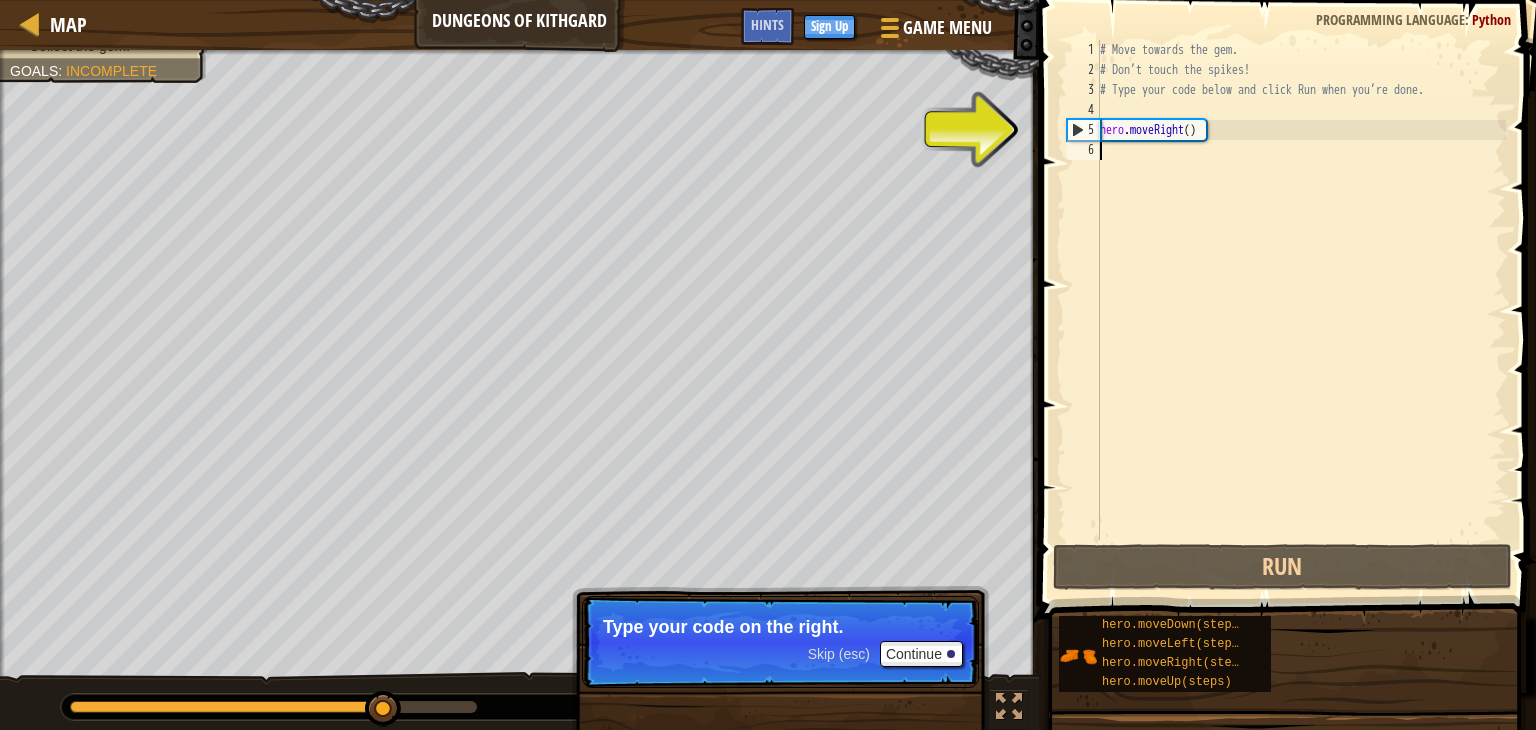 type on "h" 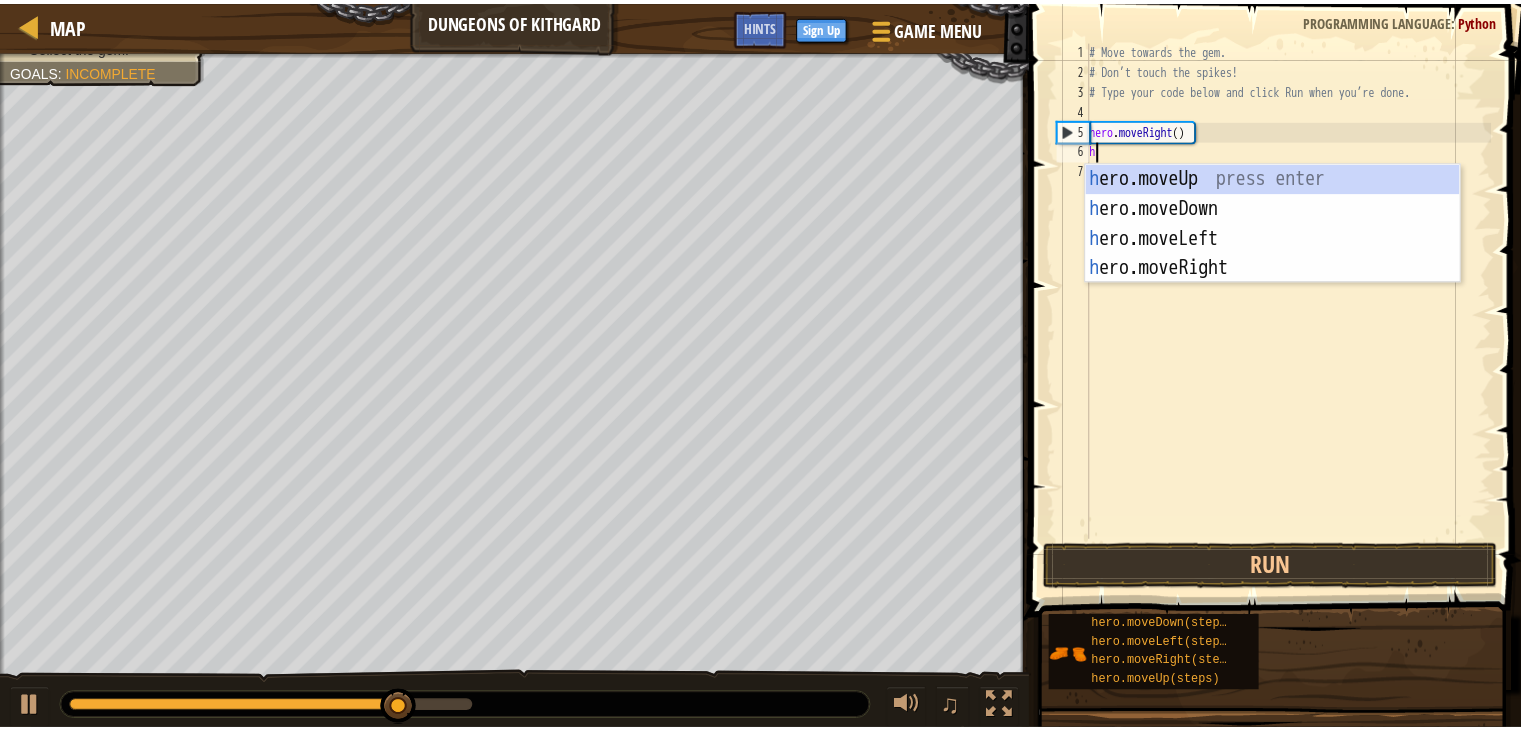 scroll, scrollTop: 9, scrollLeft: 0, axis: vertical 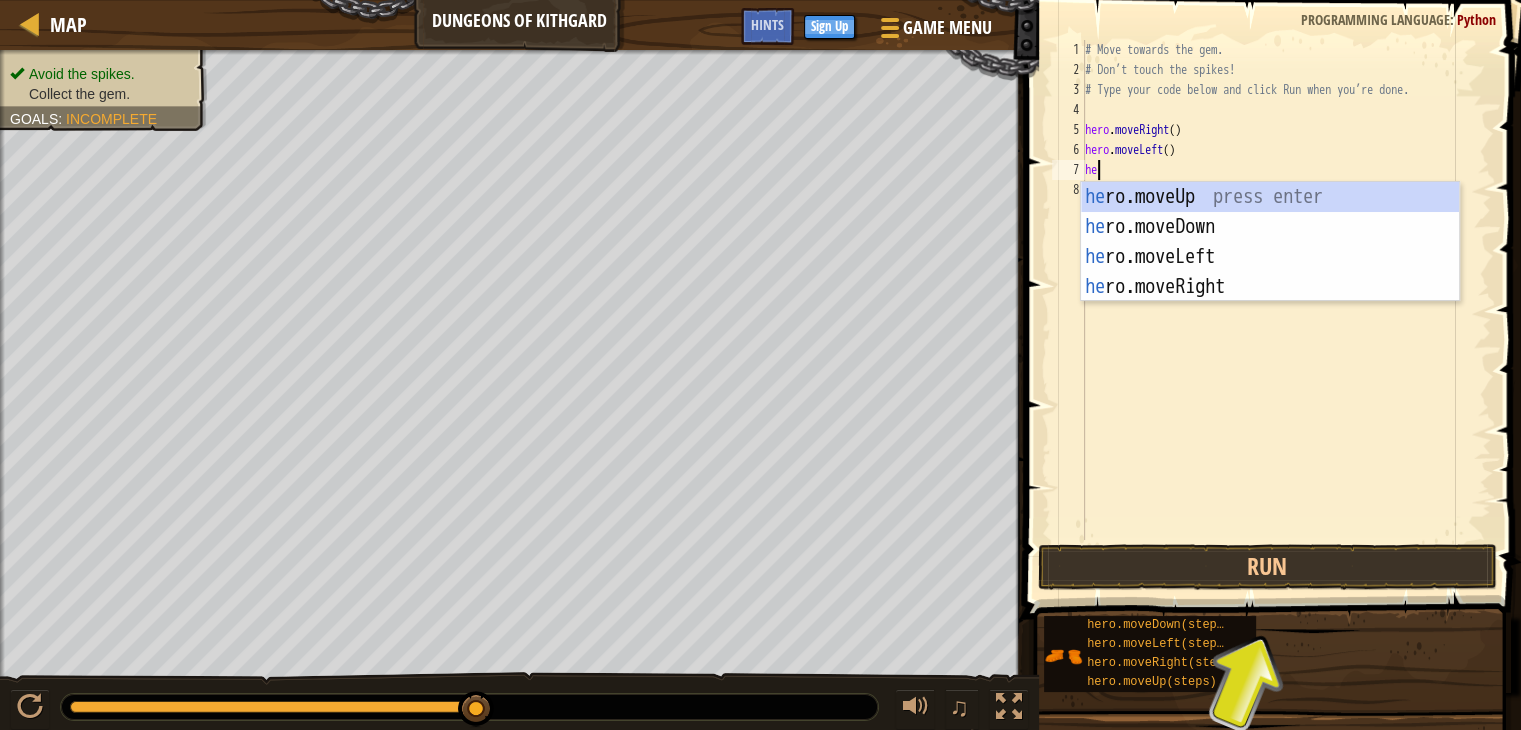 type on "her" 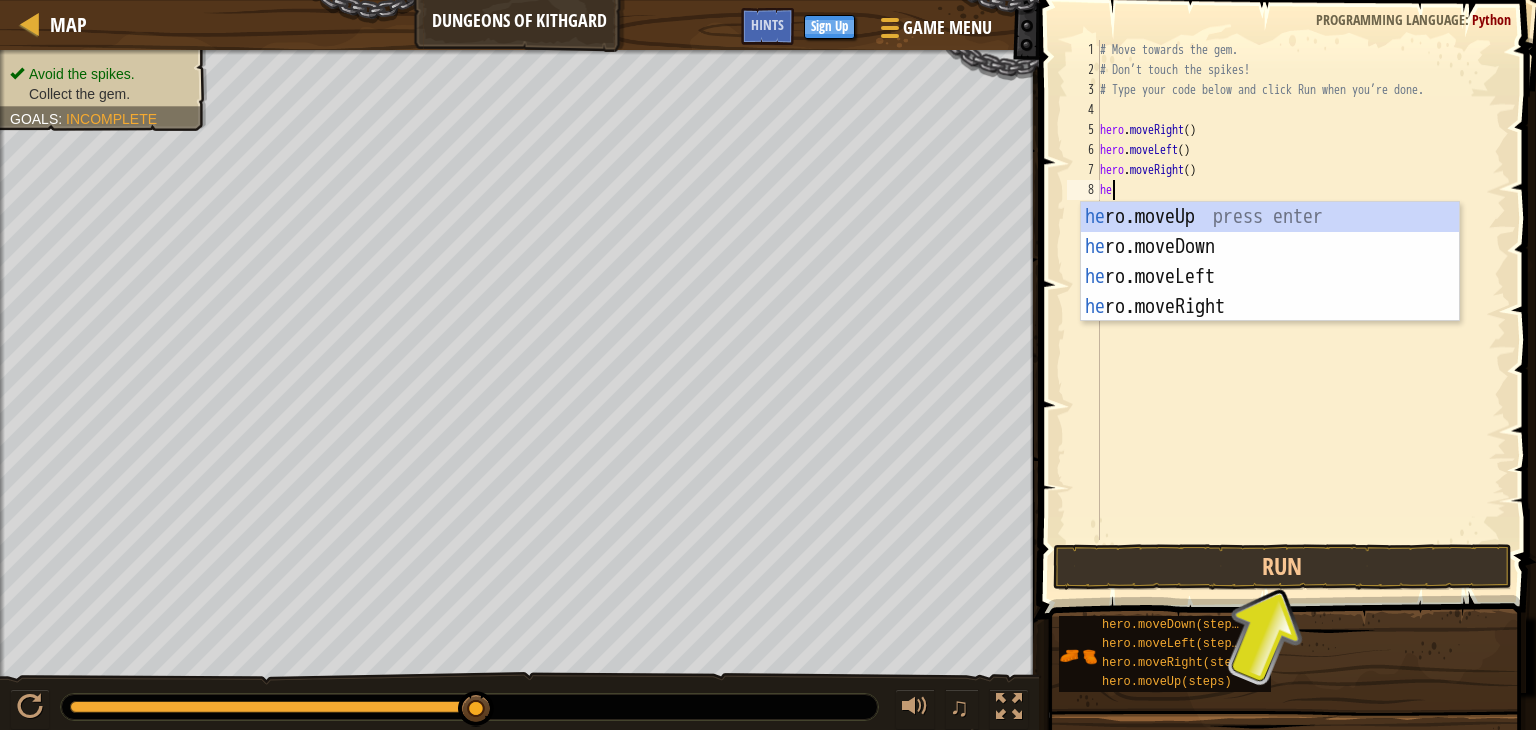 type on "her" 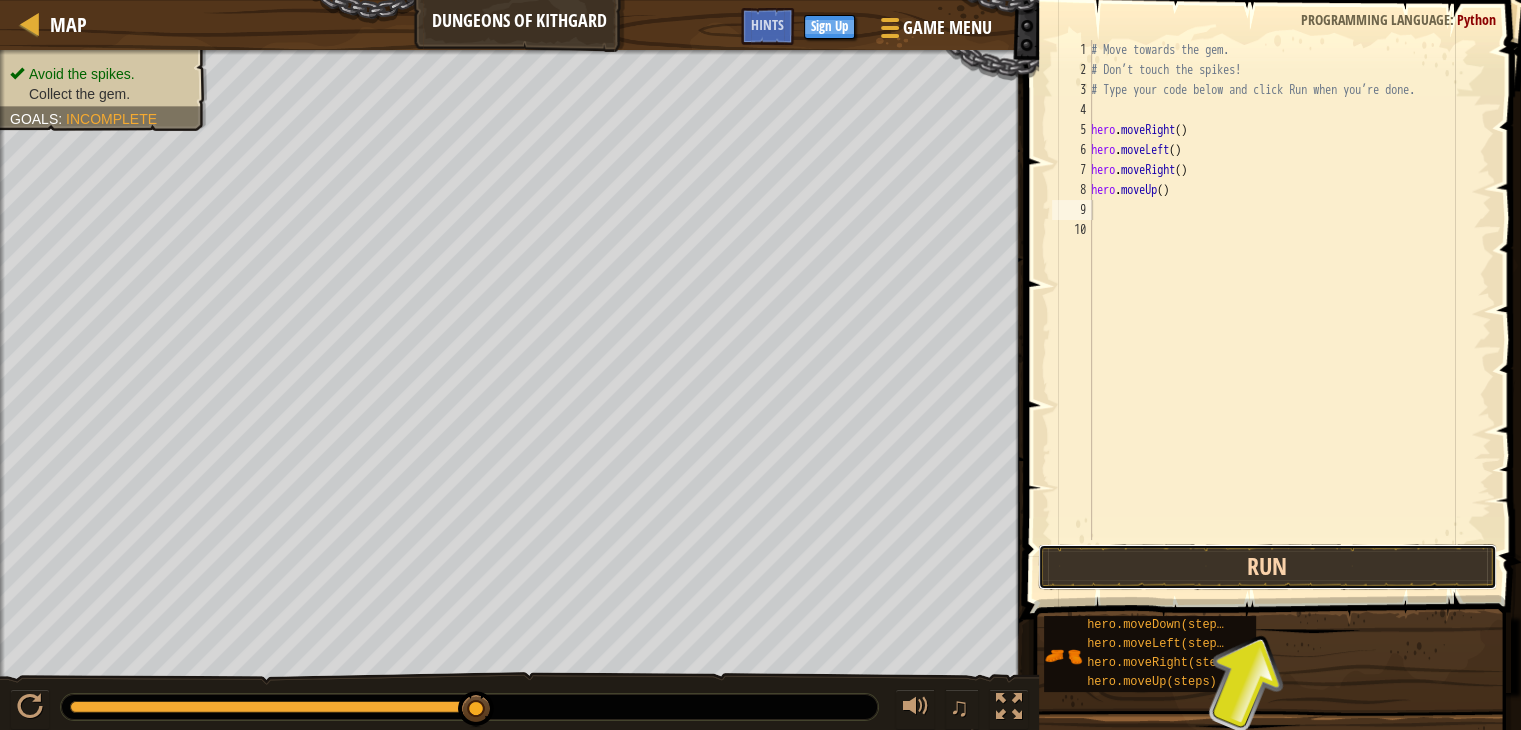 click on "Run" at bounding box center (1267, 567) 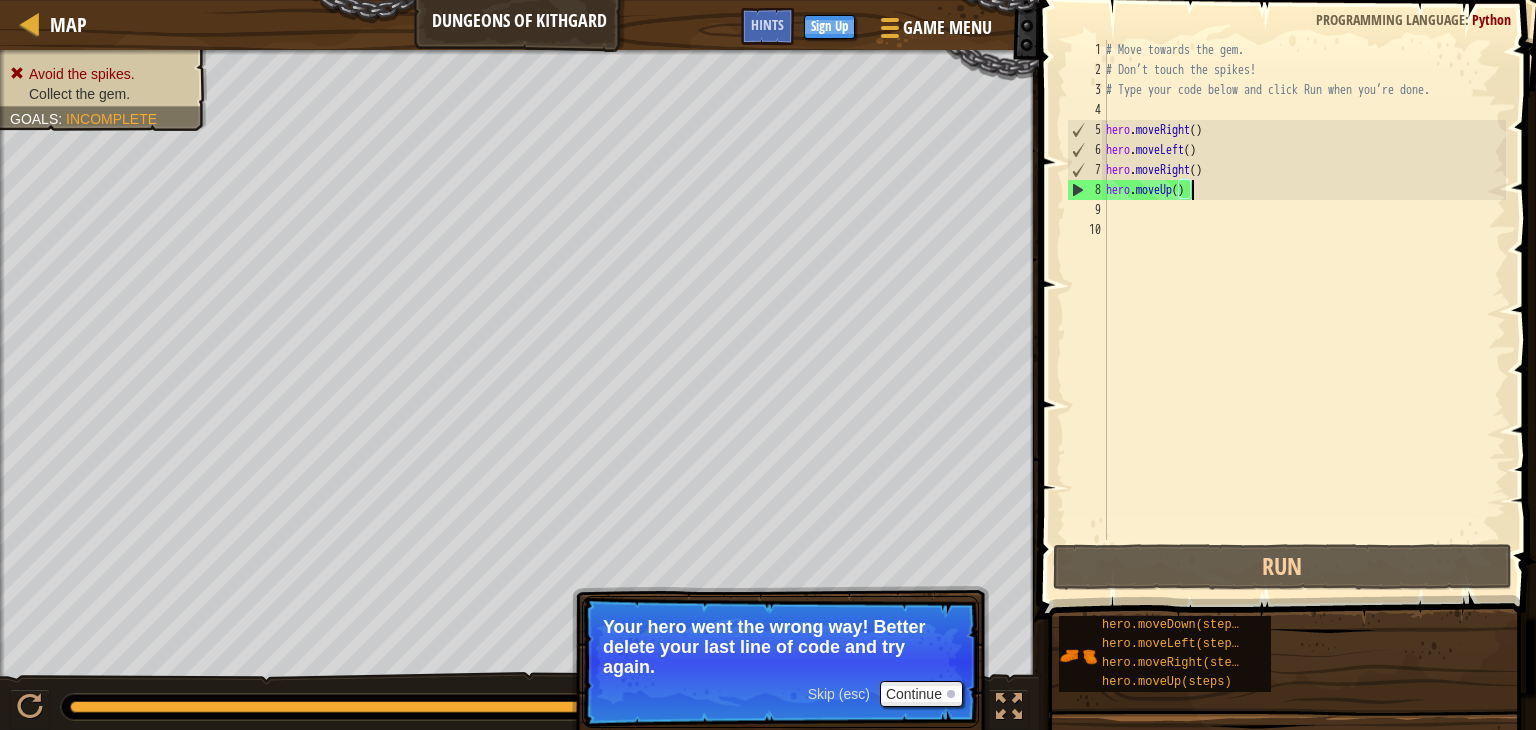 click on "# Move towards the gem. # Don’t touch the spikes! # Type your code below and click Run when you’re done. hero . moveRight ( ) hero . moveLeft ( ) hero . moveRight ( ) hero . moveUp ( )" at bounding box center (1304, 310) 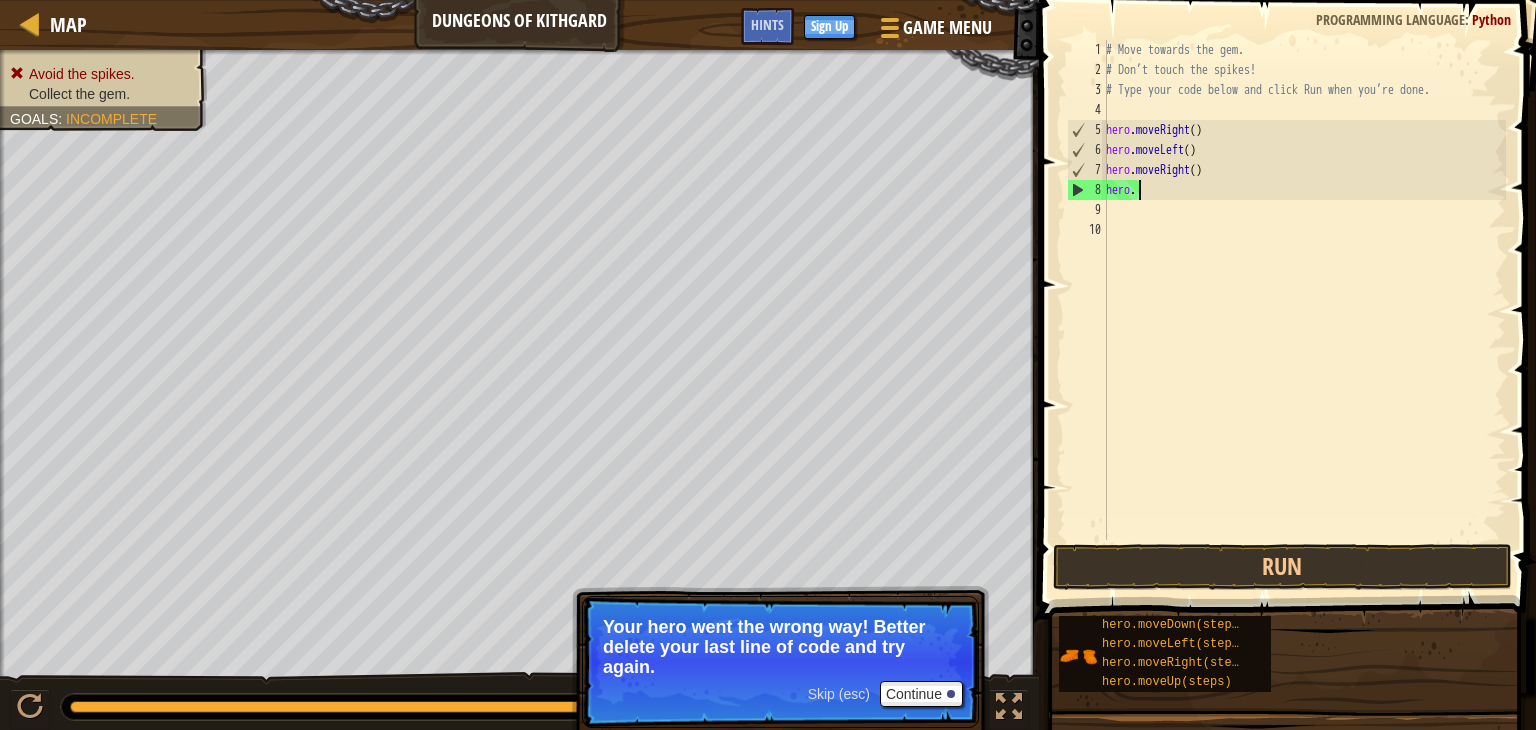 type on "h" 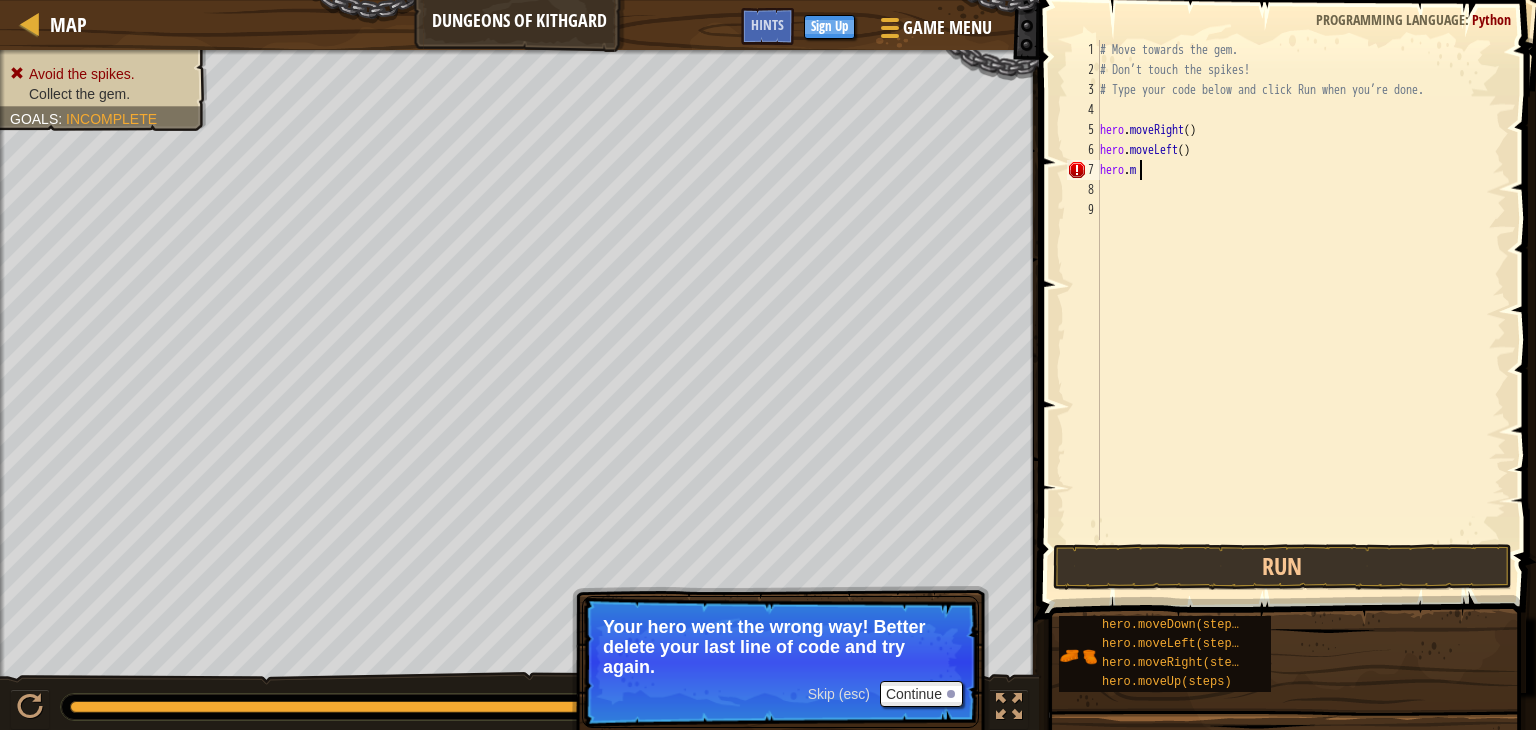 type on "h" 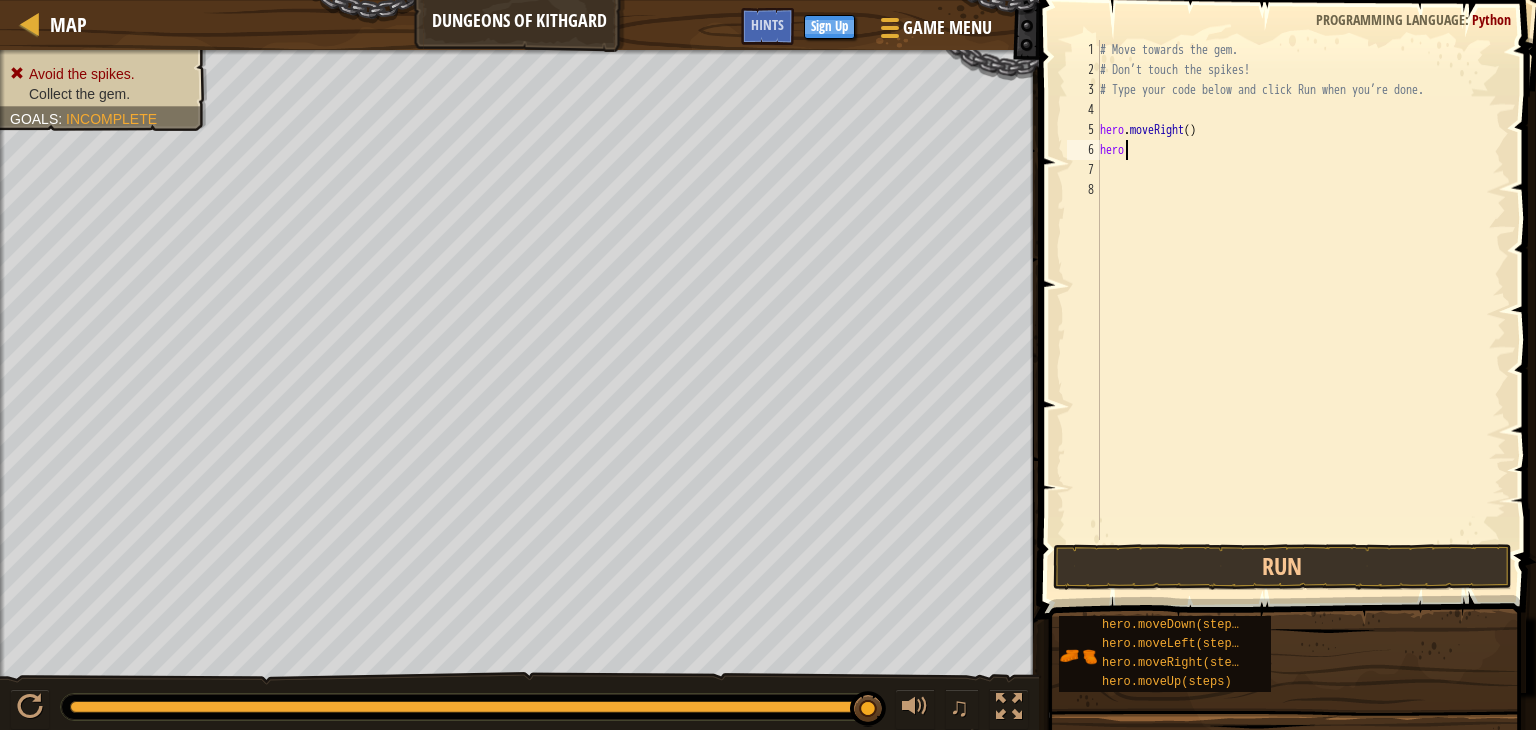 type on "h" 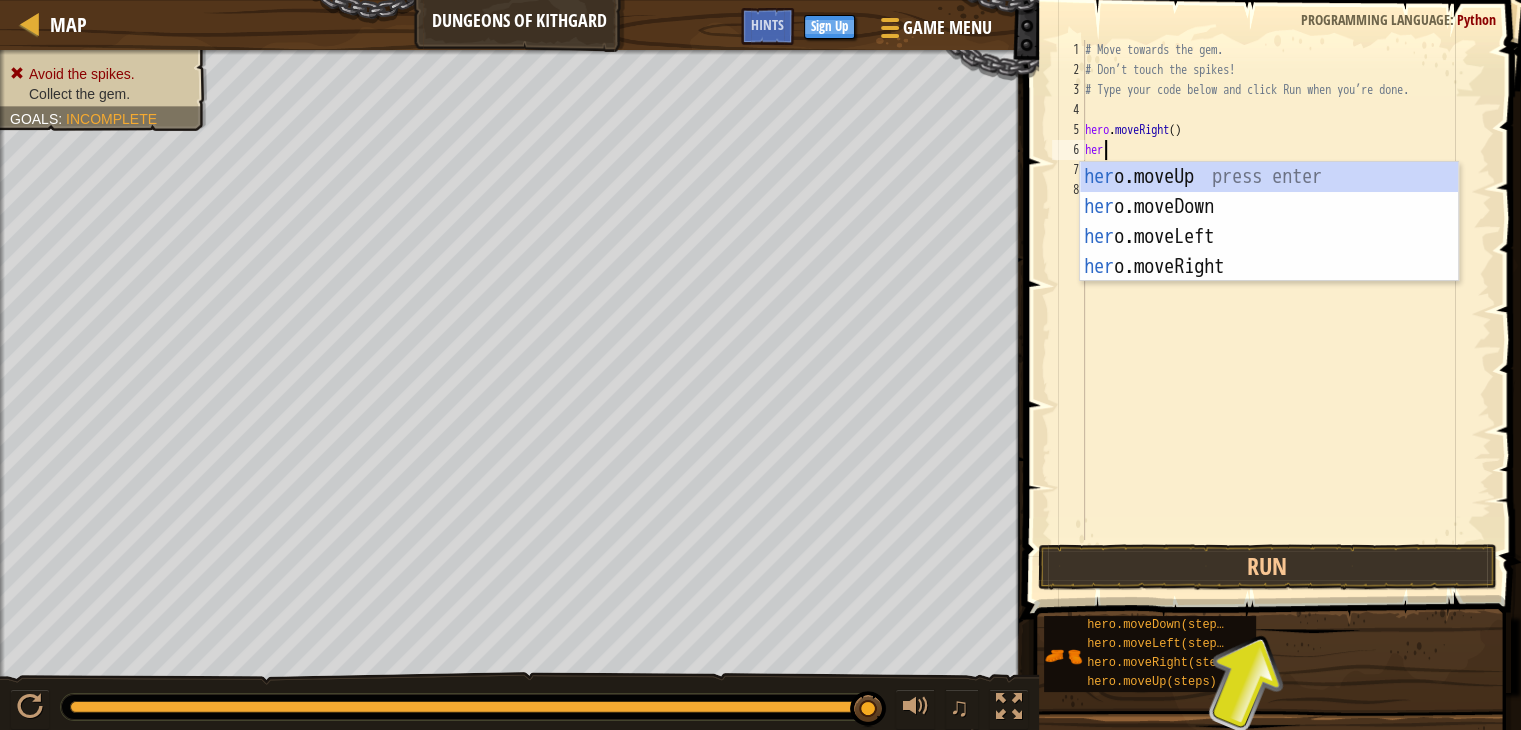 type on "herp" 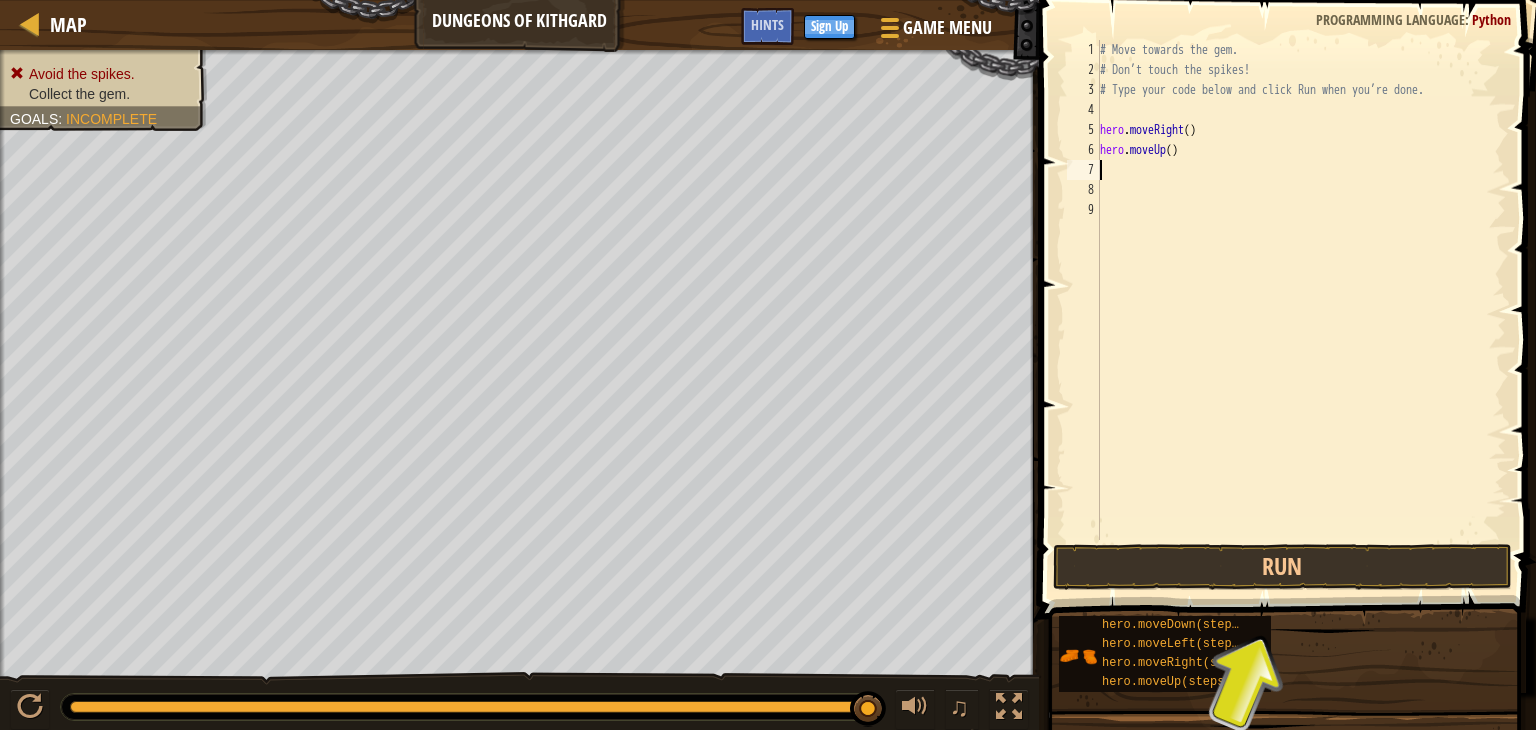 scroll, scrollTop: 9, scrollLeft: 0, axis: vertical 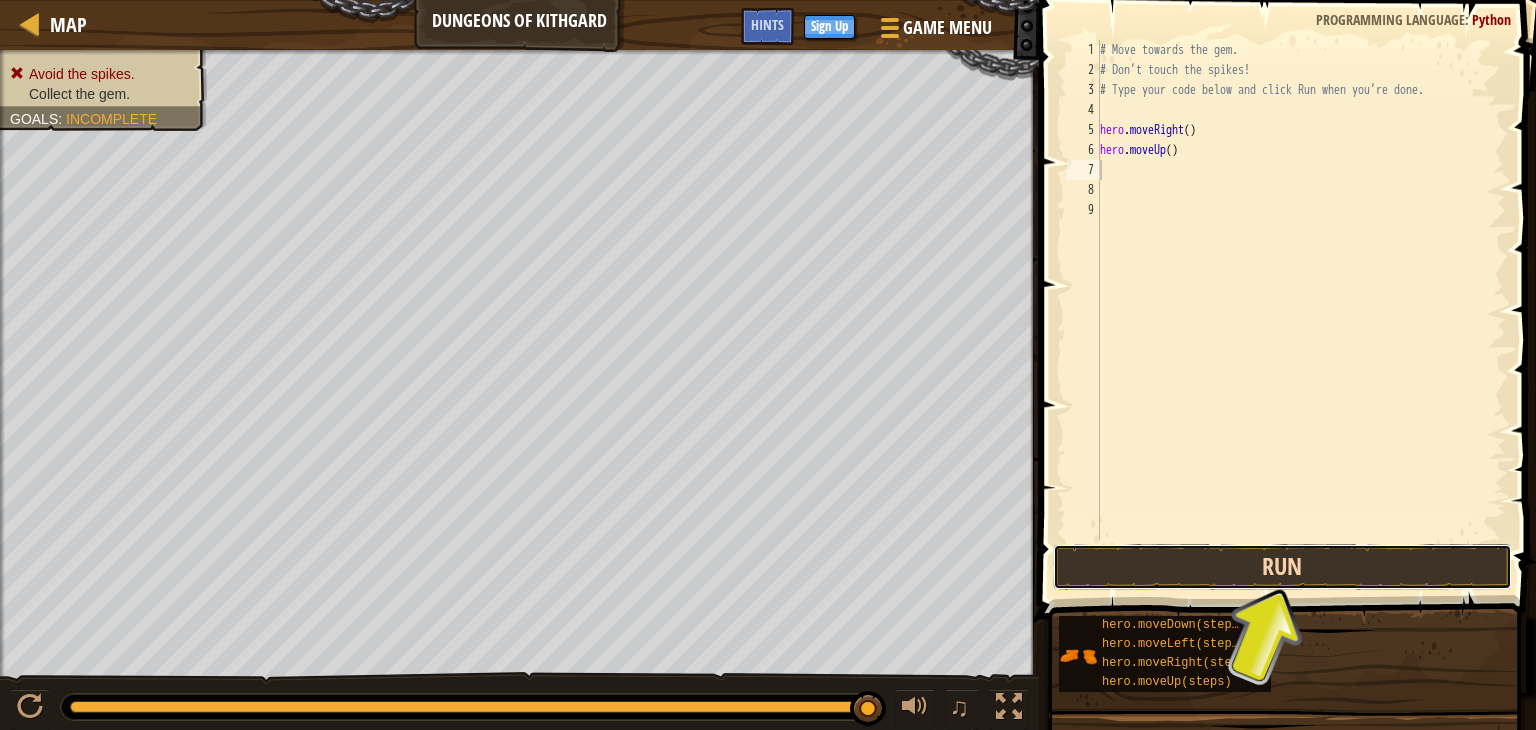 click on "Run" at bounding box center [1282, 567] 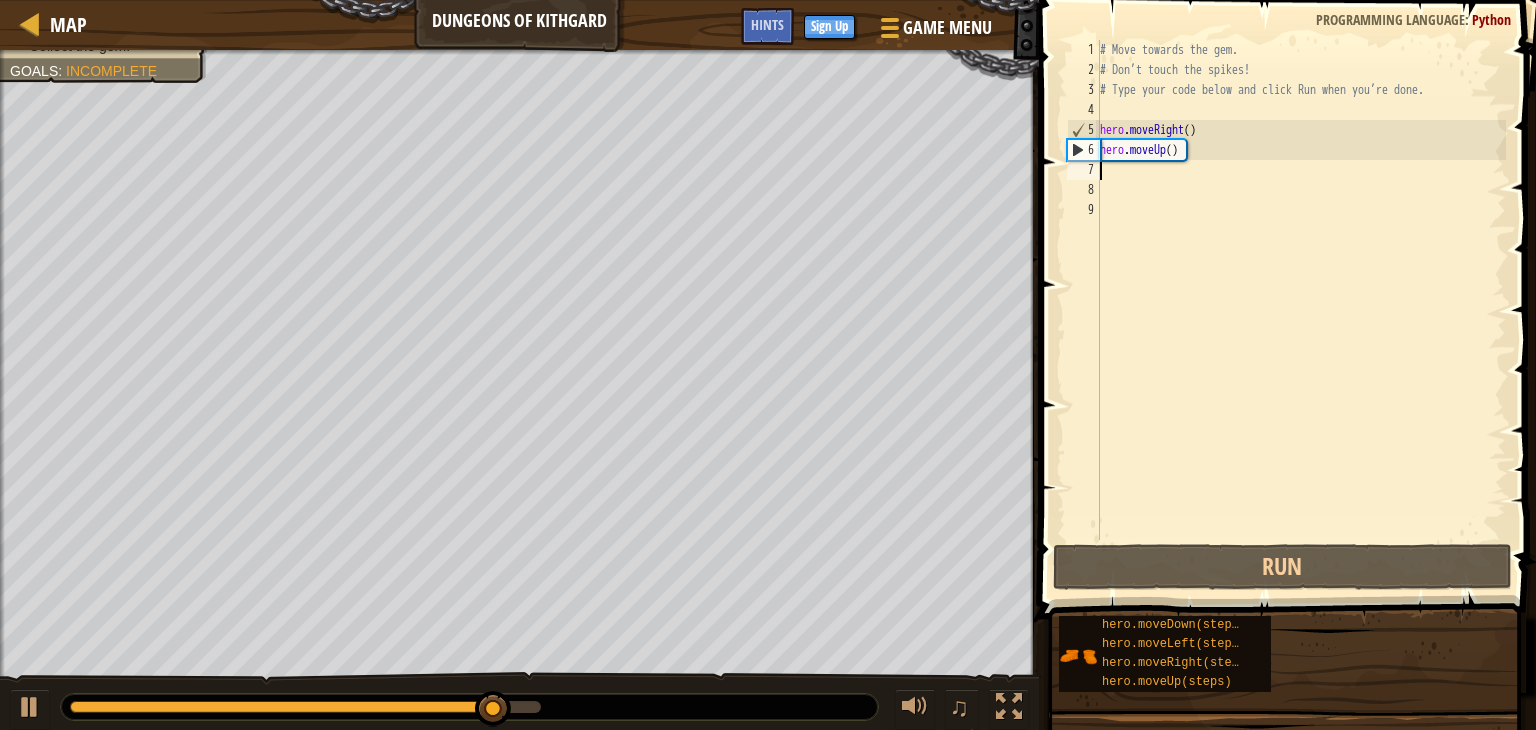 click on "# Move towards the gem. # Don’t touch the spikes! # Type your code below and click Run when you’re done. hero . moveRight ( ) hero . moveUp ( )" at bounding box center (1301, 310) 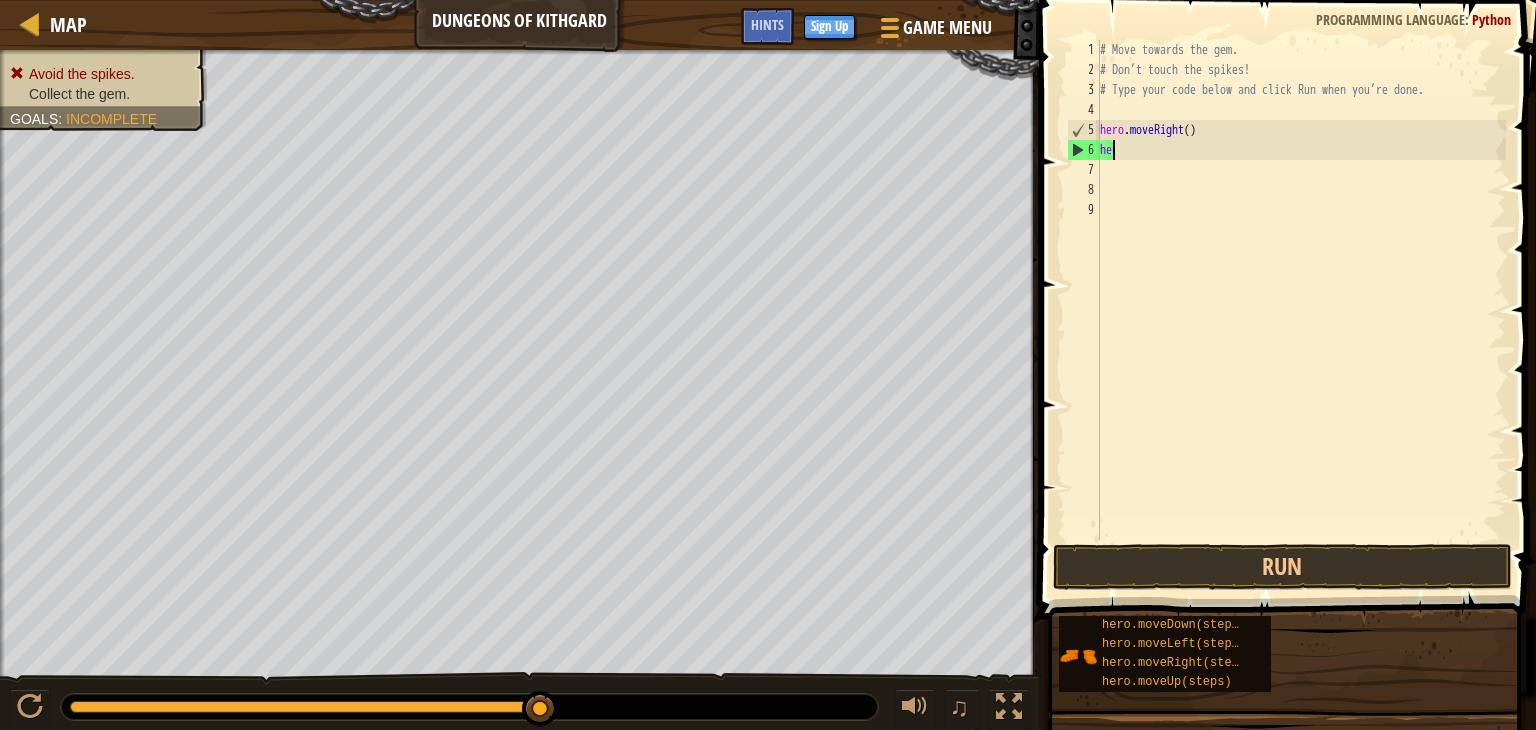 type on "h" 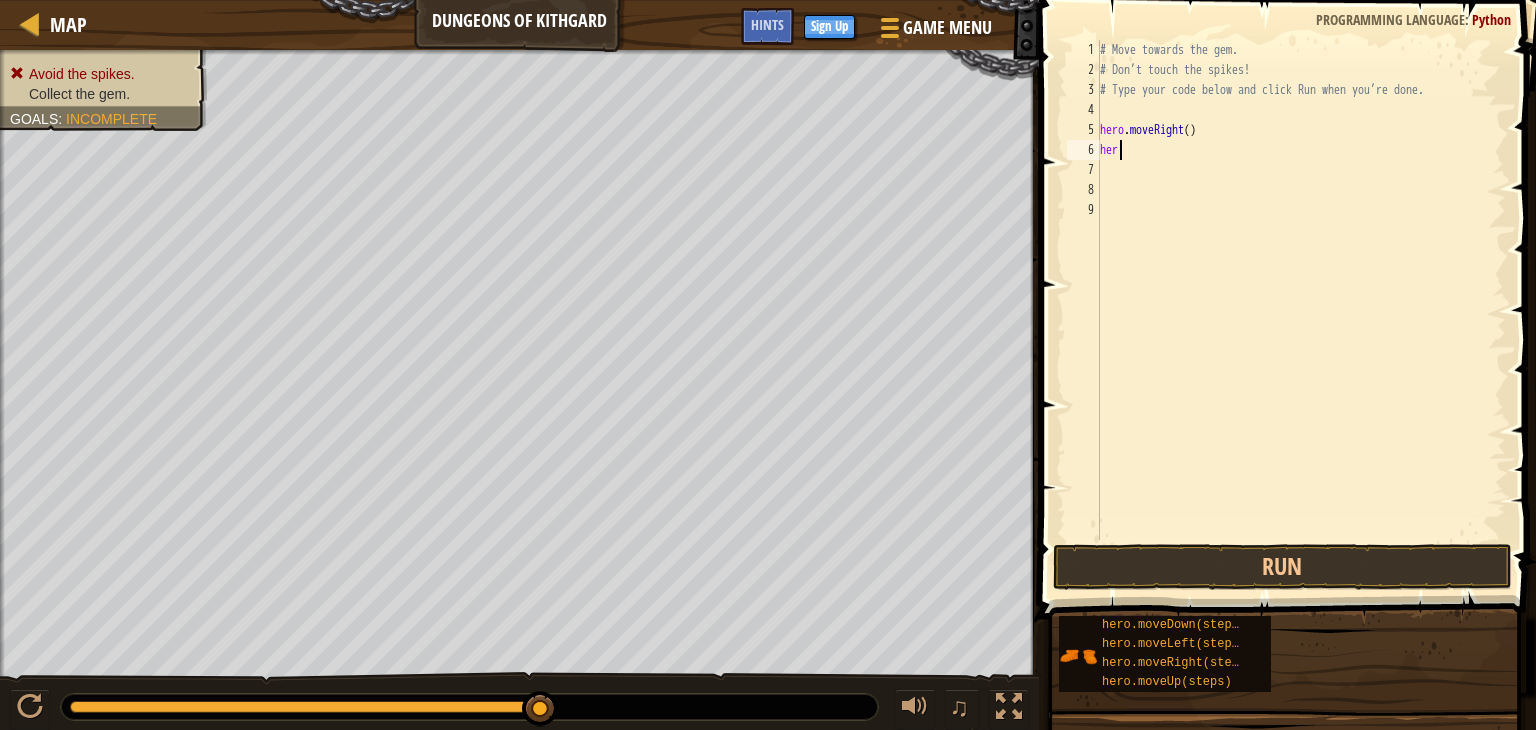 click on "# Move towards the gem. # Don’t touch the spikes! # Type your code below and click Run when you’re done. hero . moveRight ( ) her" at bounding box center [1301, 310] 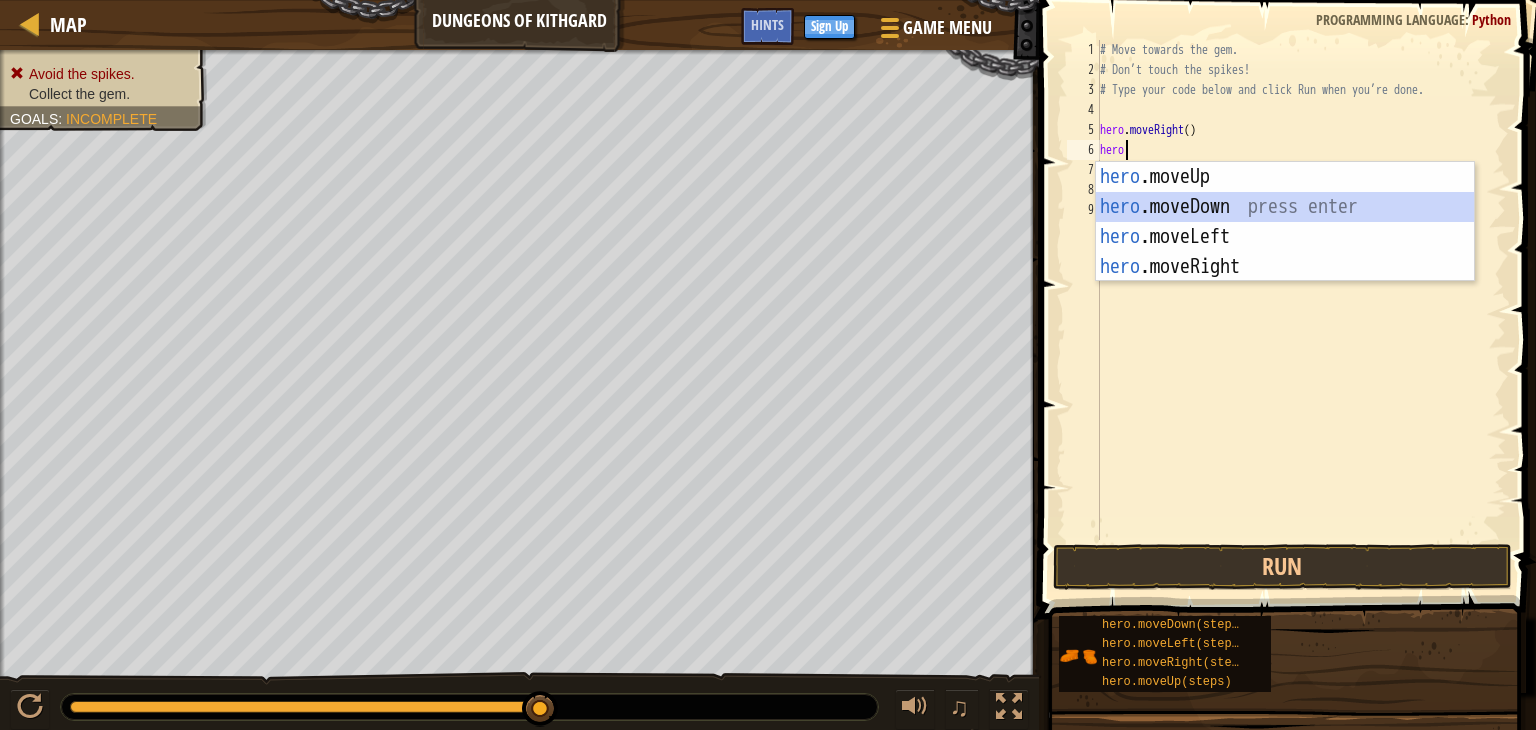 scroll, scrollTop: 9, scrollLeft: 0, axis: vertical 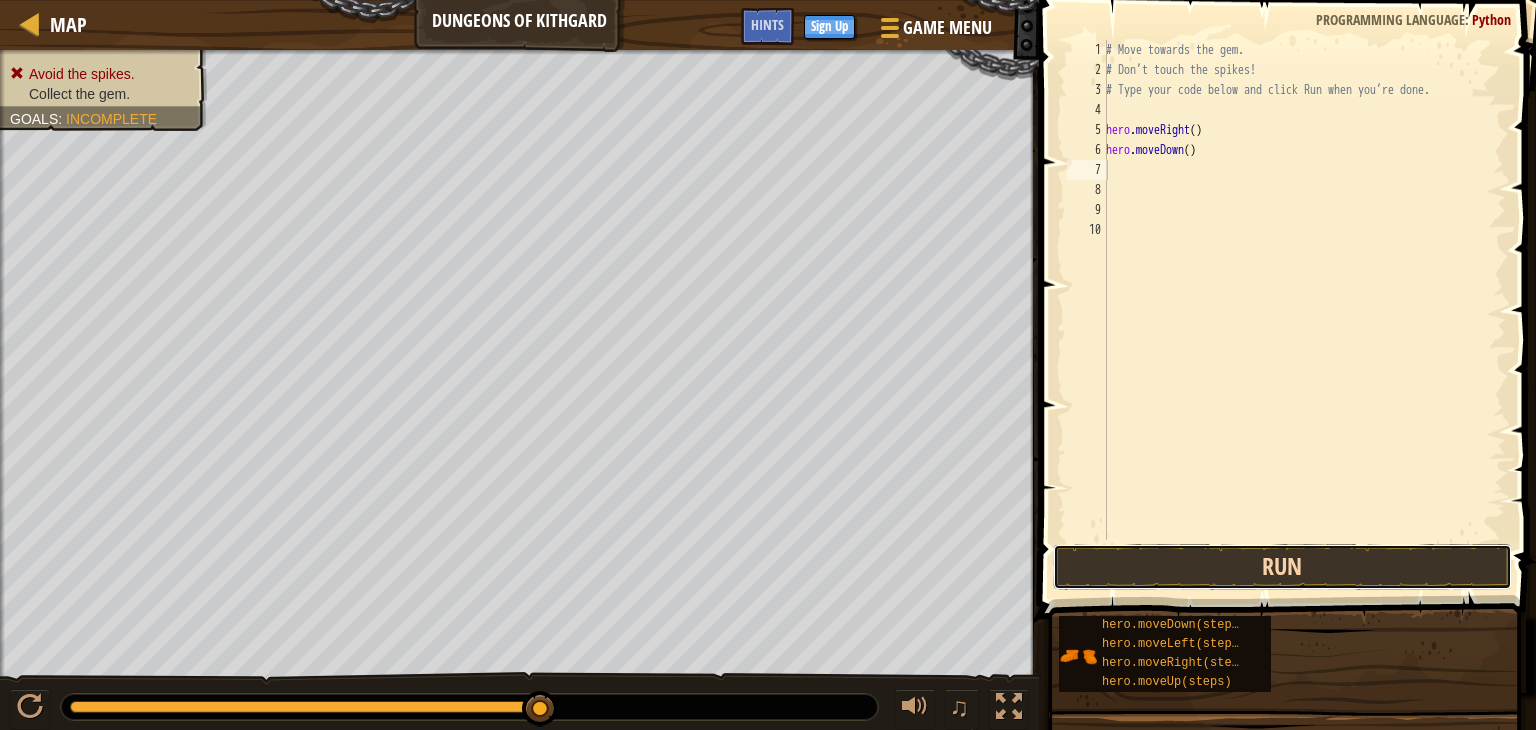 click on "Run" at bounding box center (1282, 567) 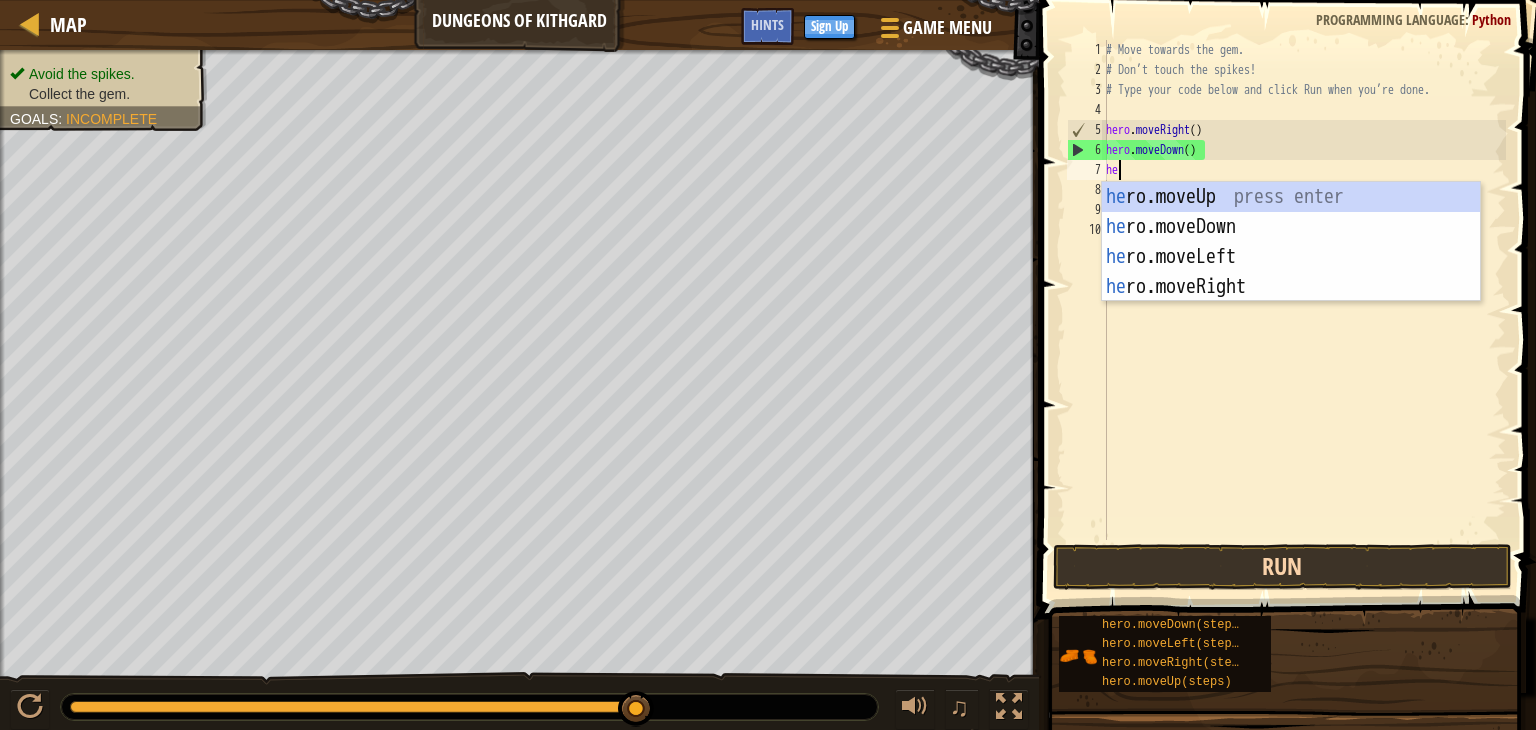type on "her" 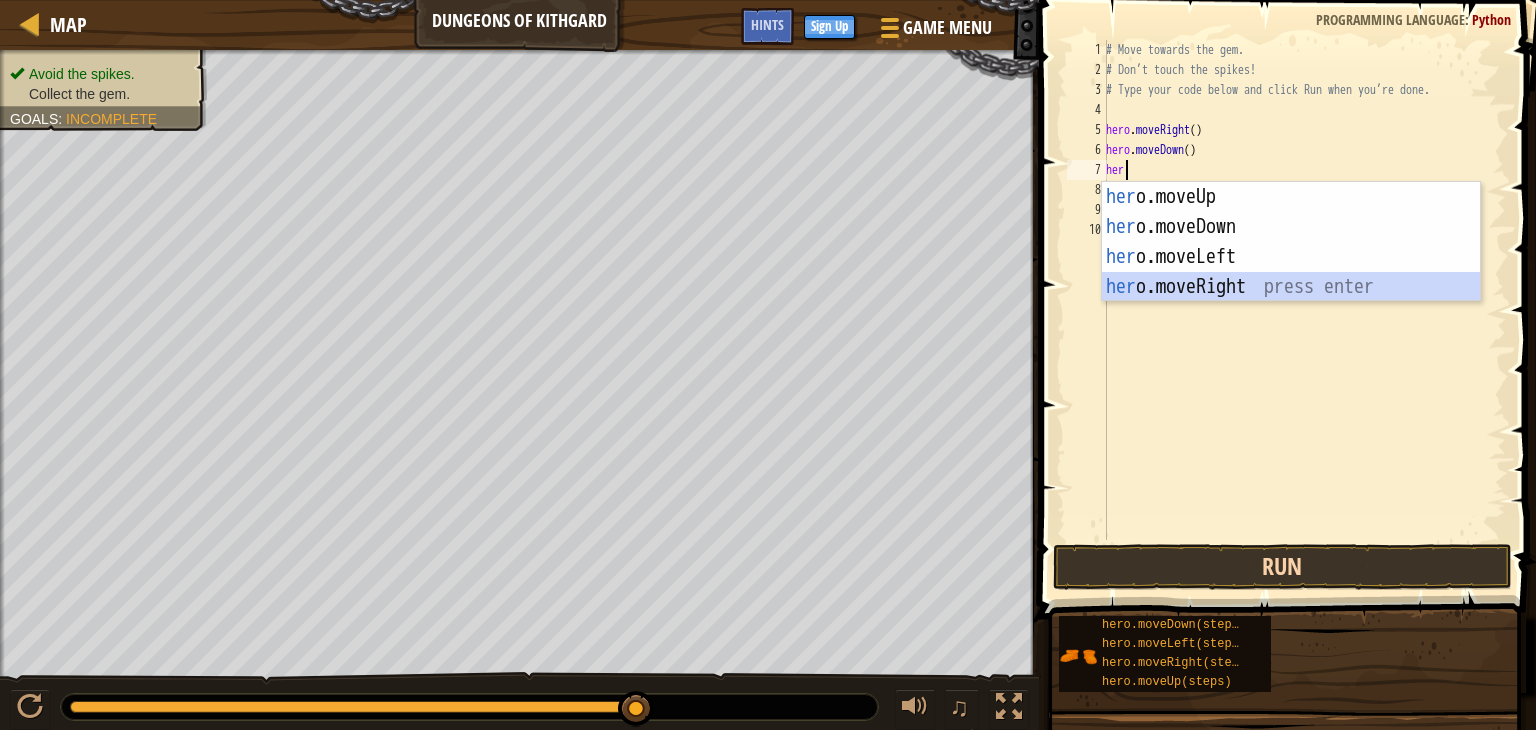 type 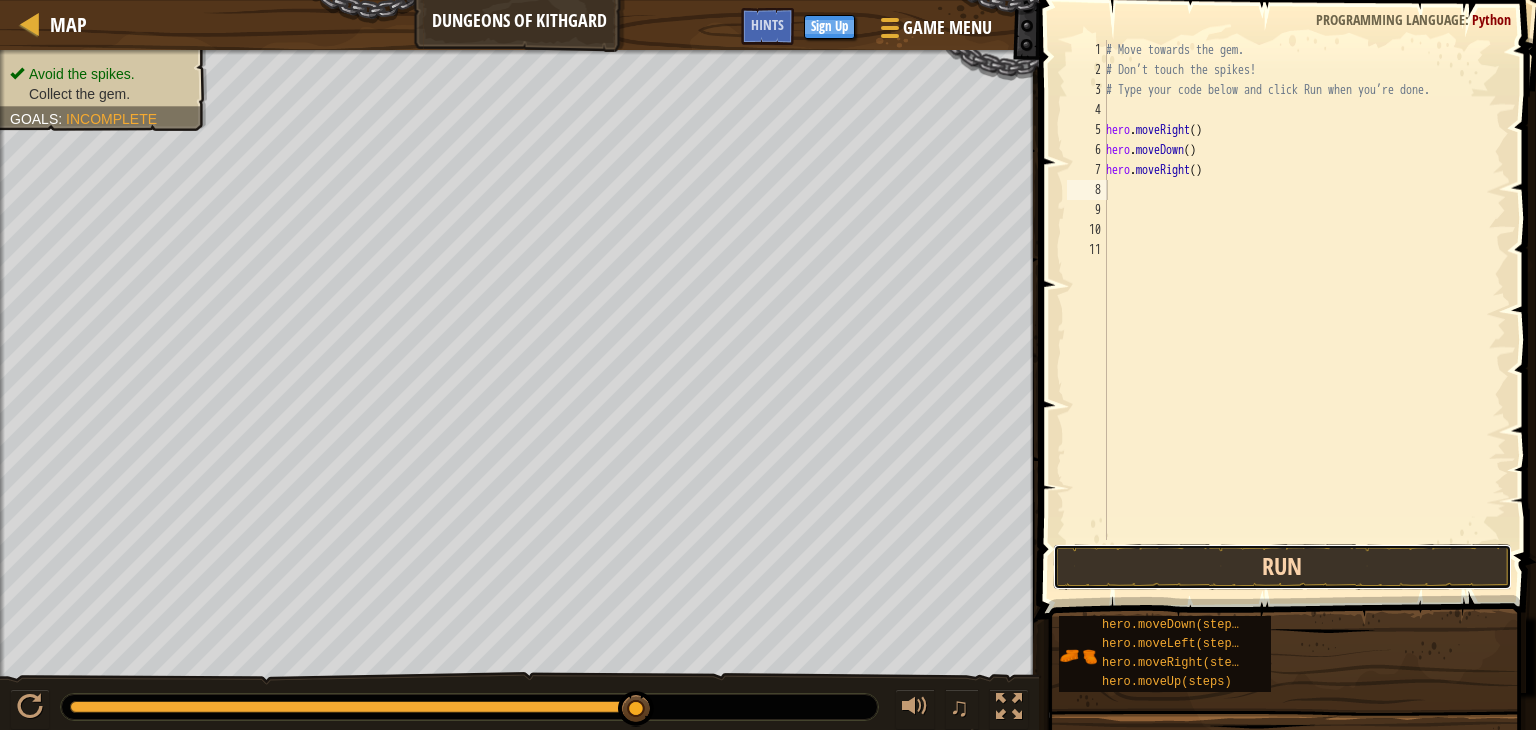 click on "Run" at bounding box center [1282, 567] 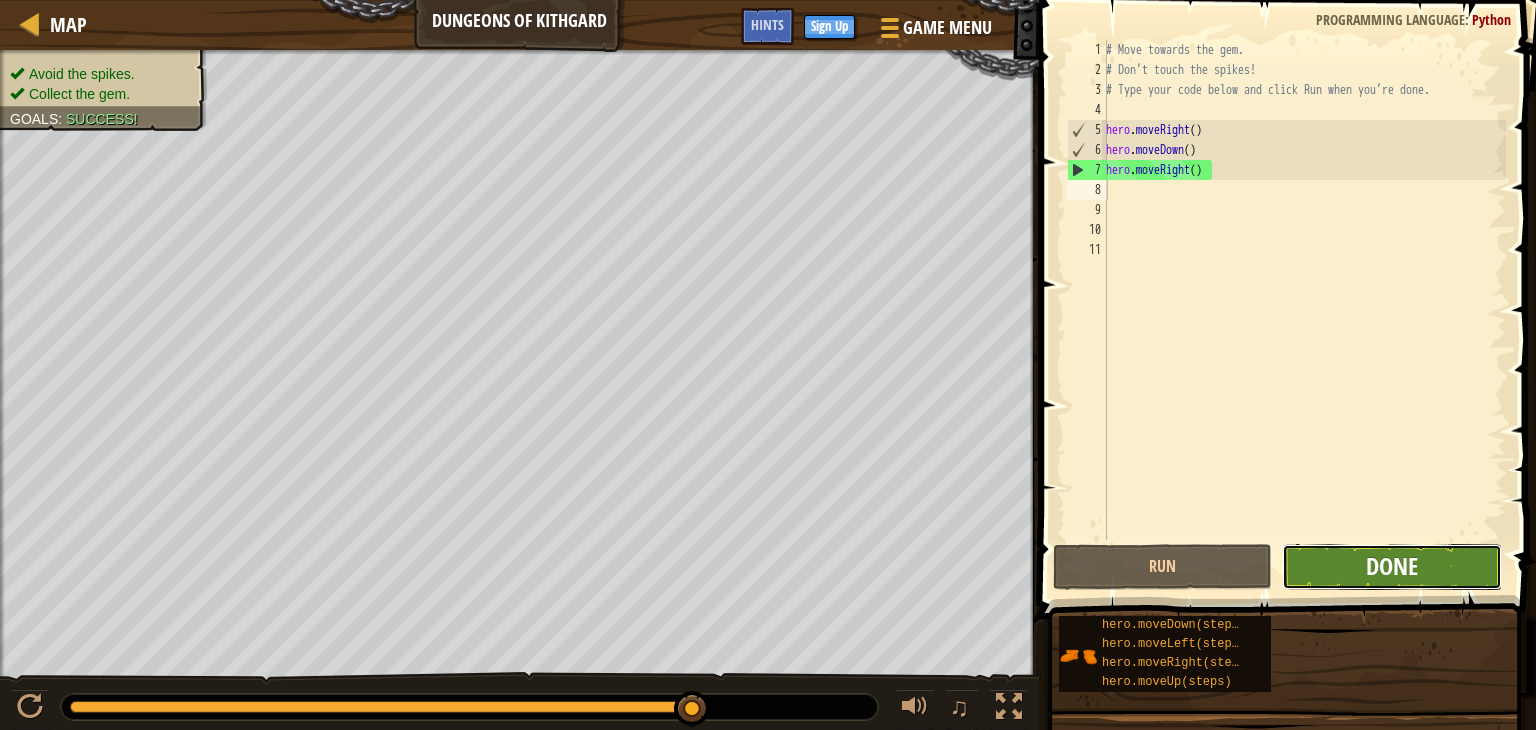 click on "Done" at bounding box center (1392, 566) 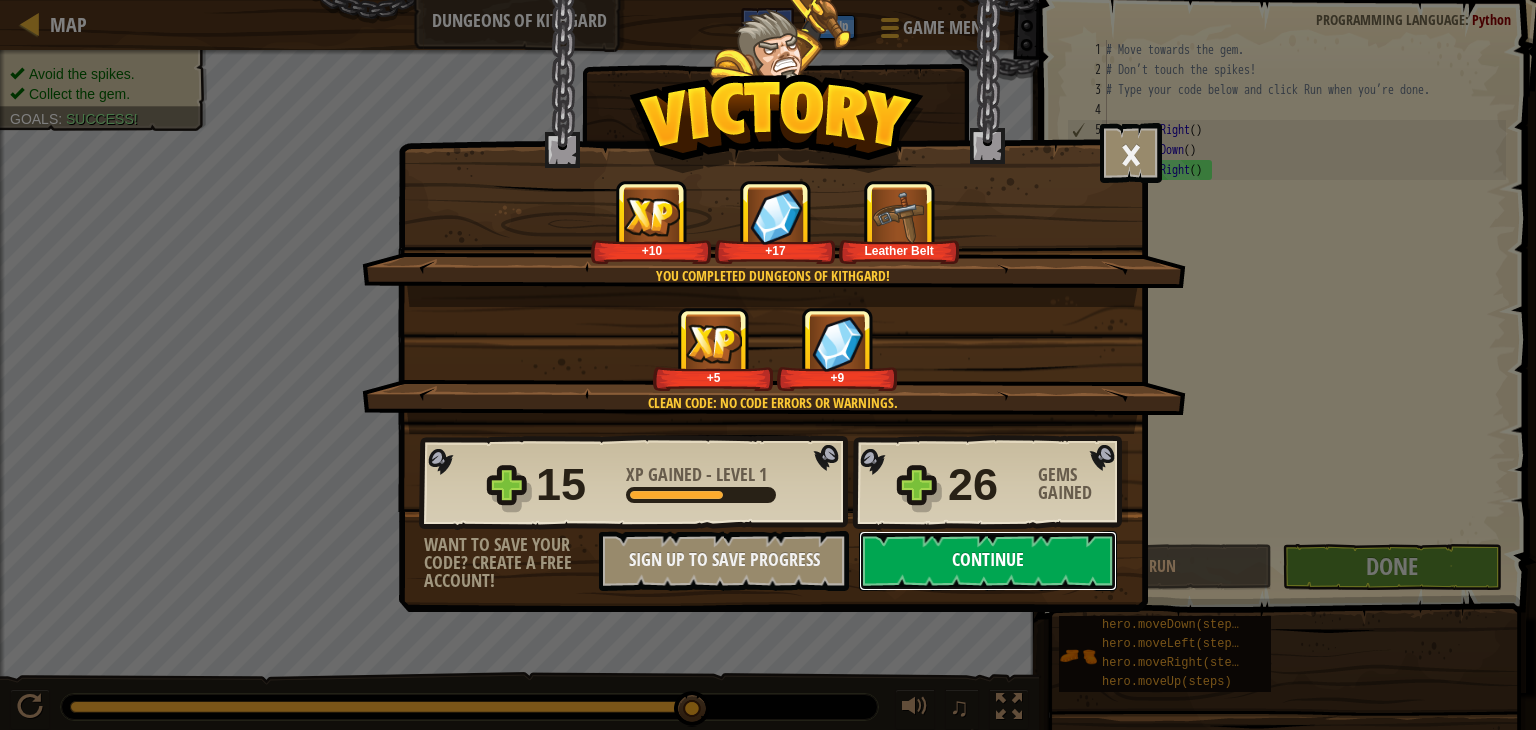 click on "Continue" at bounding box center (988, 561) 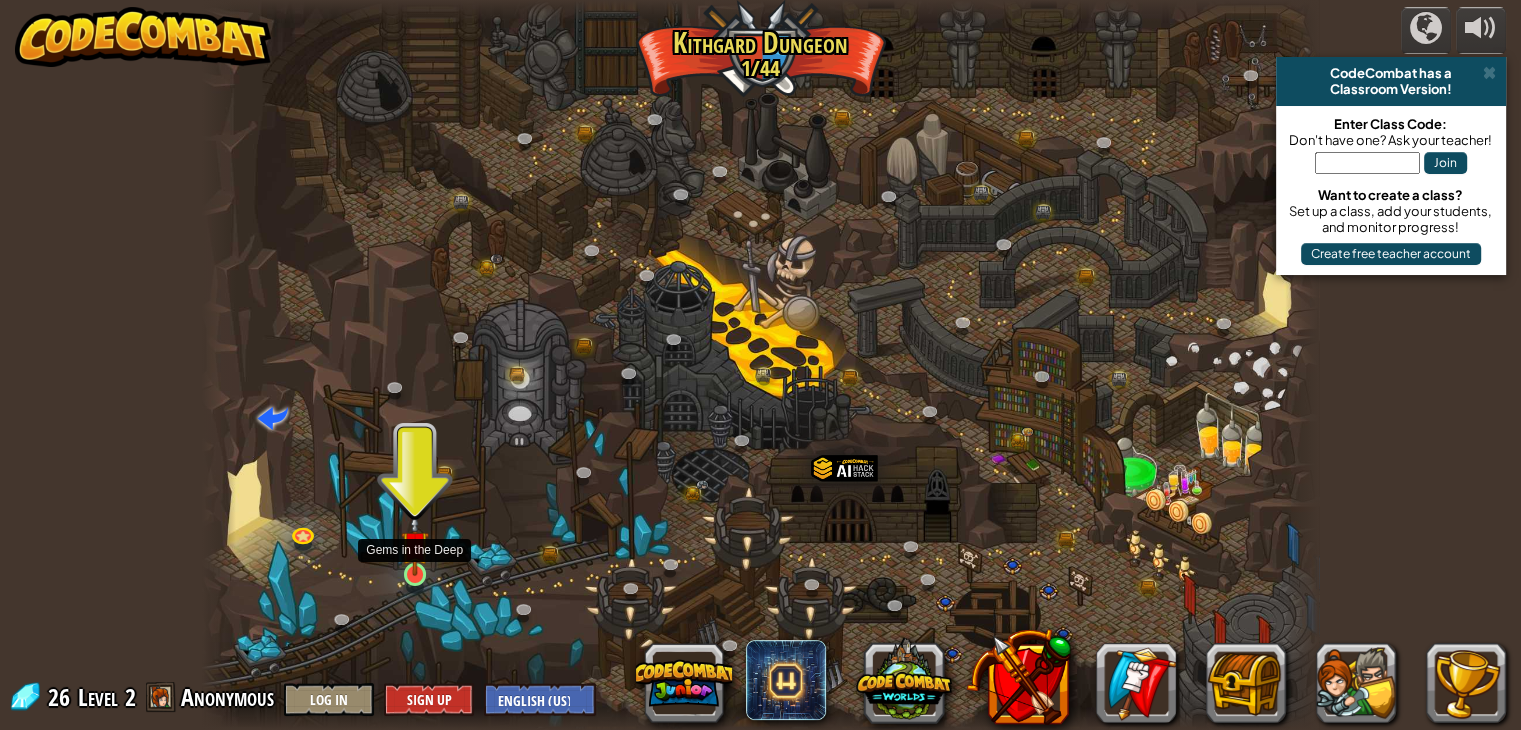 click at bounding box center (415, 545) 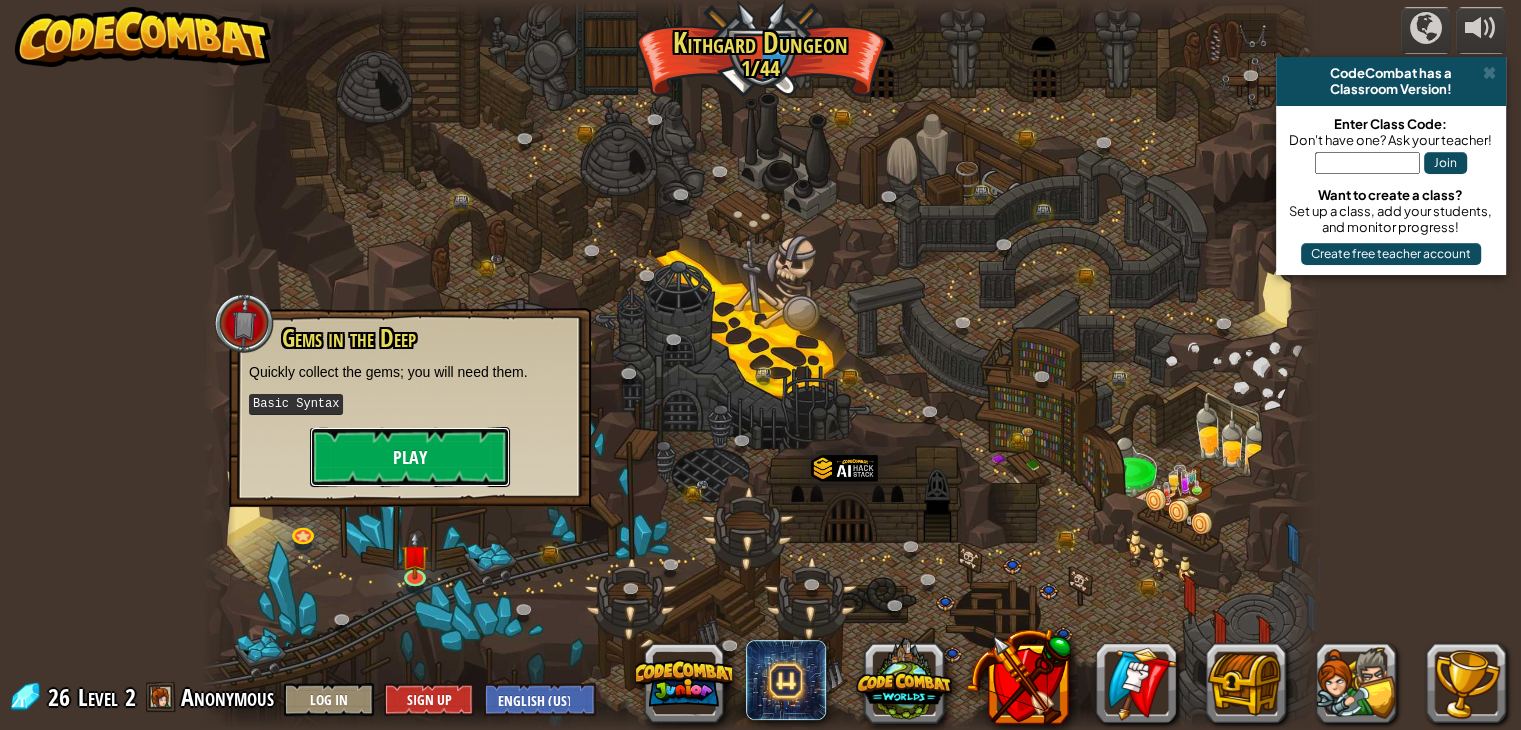 click on "Play" at bounding box center (410, 457) 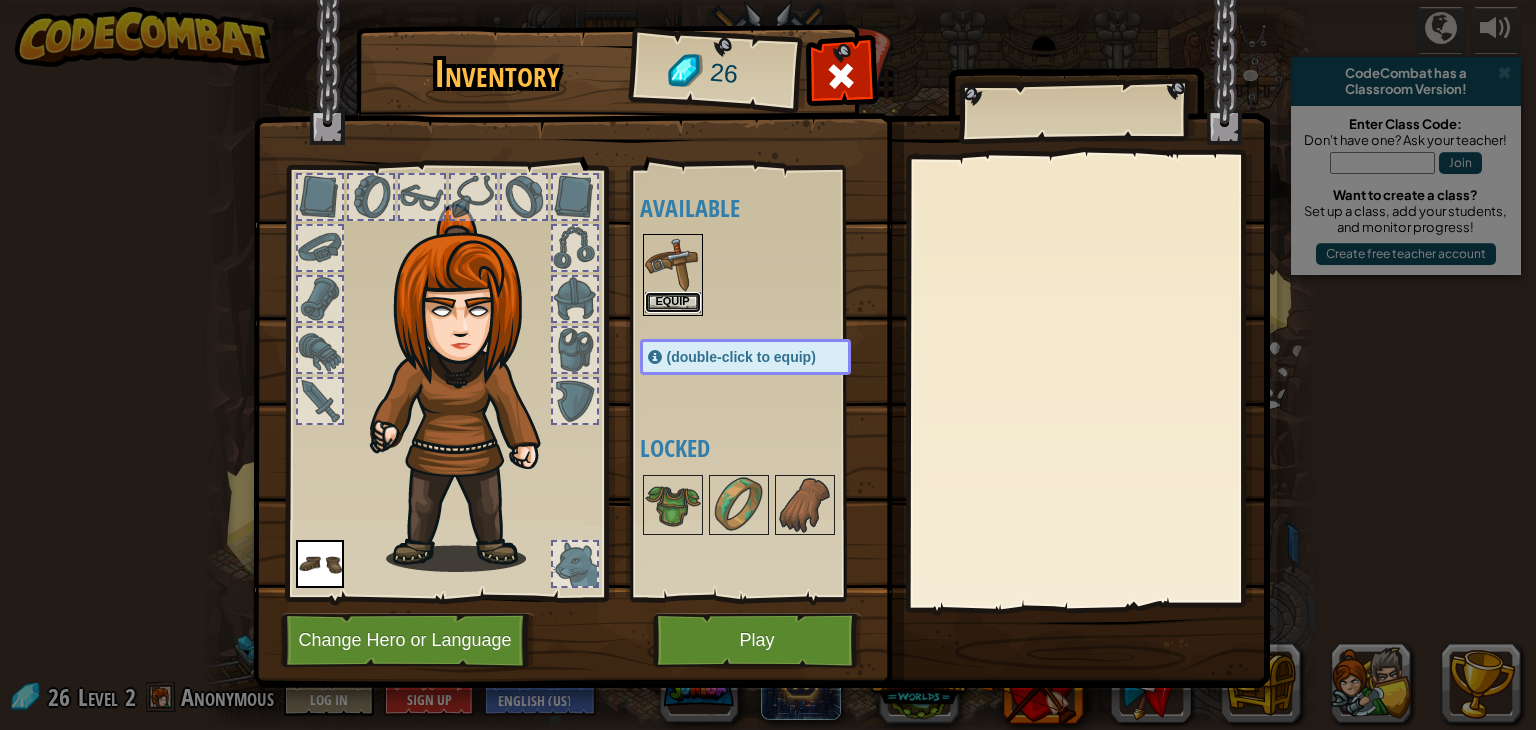 click on "Equip" at bounding box center [673, 302] 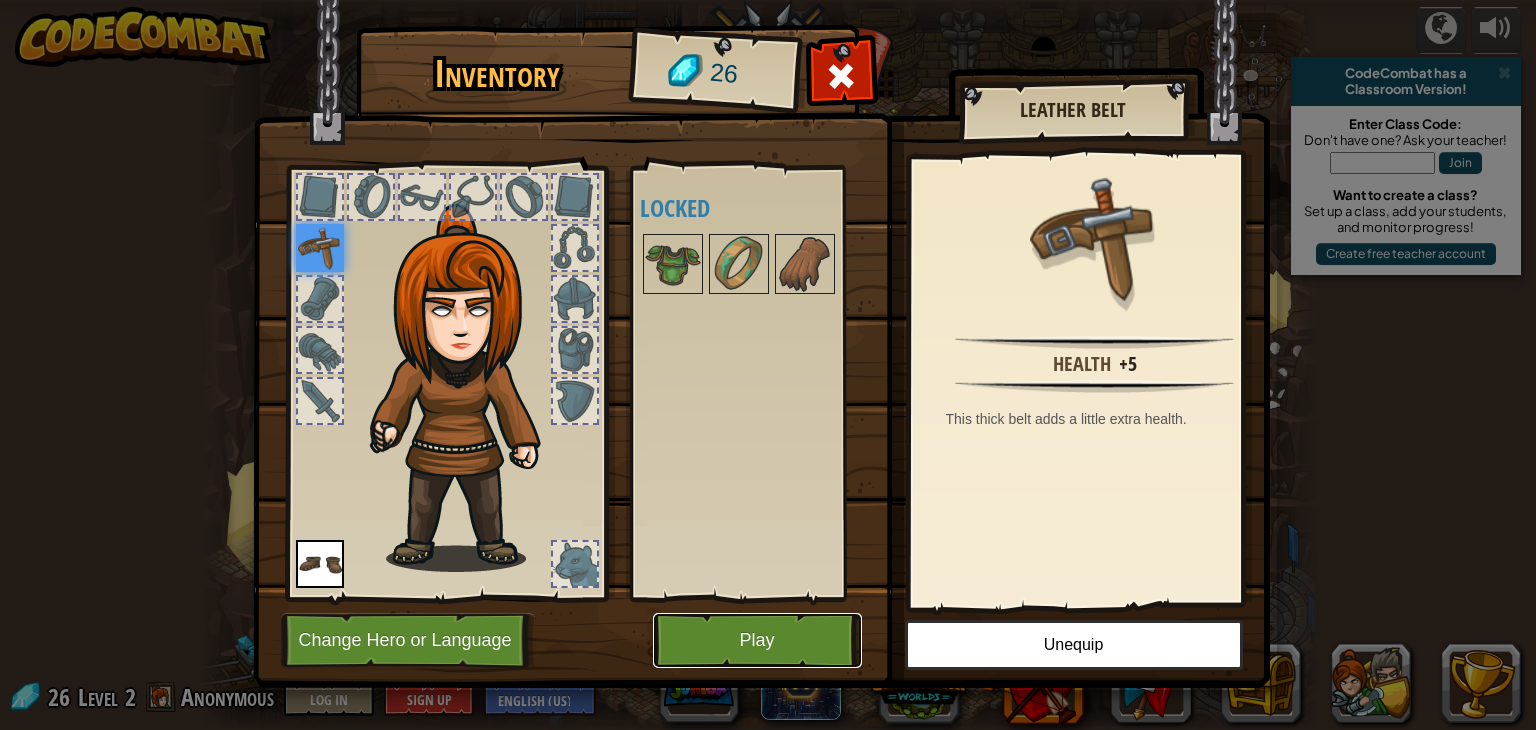 click on "Play" at bounding box center [757, 640] 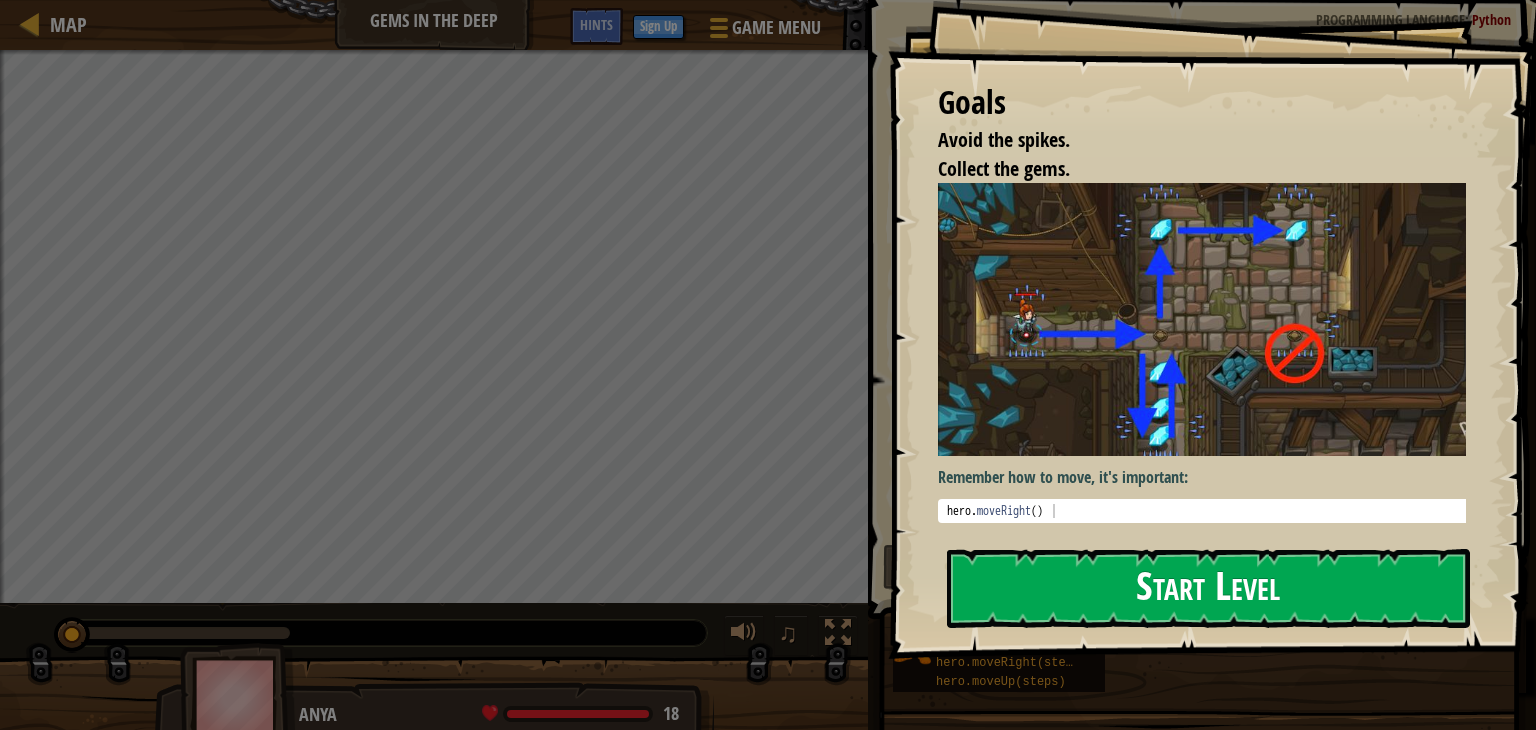 click on "Start Level" at bounding box center (1208, 588) 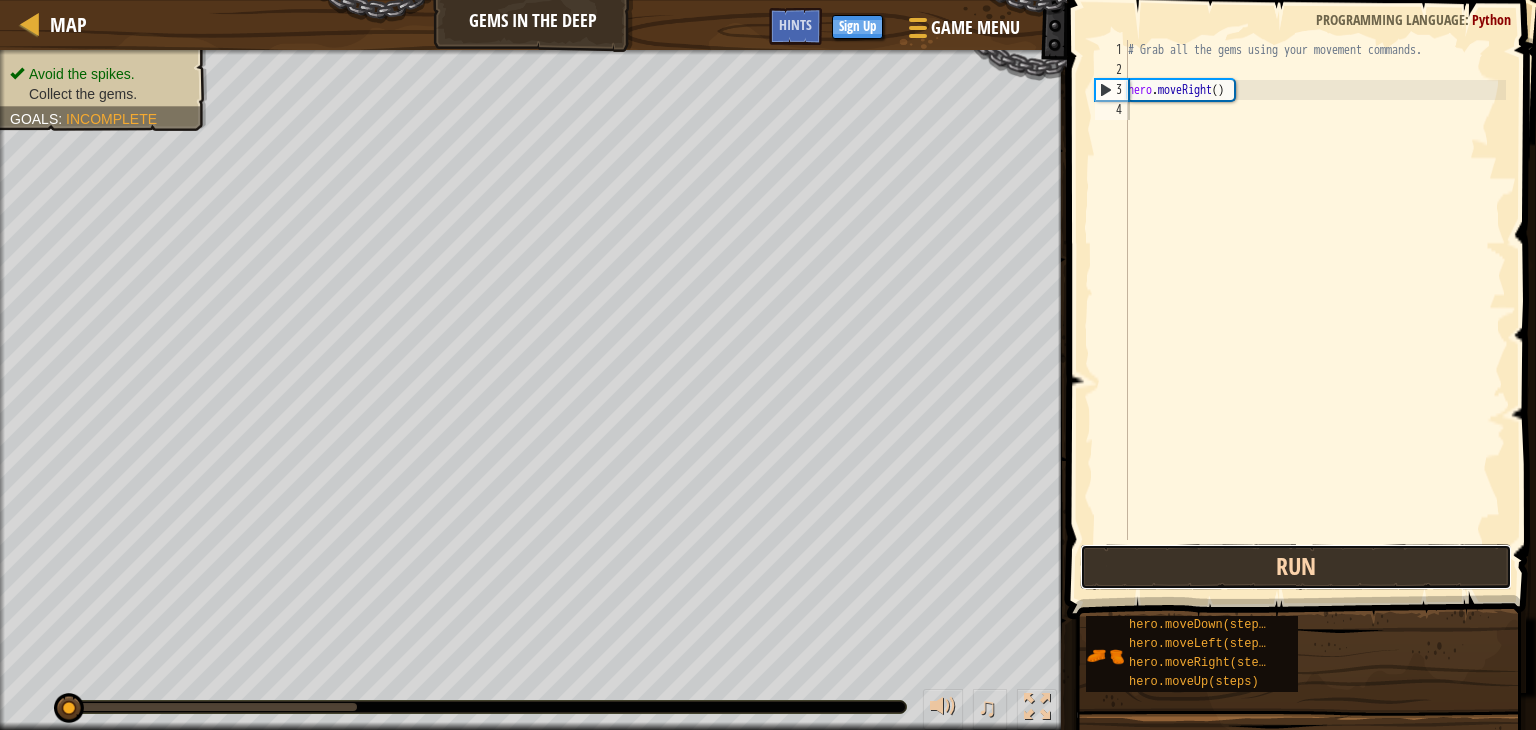 click on "Run" at bounding box center [1296, 567] 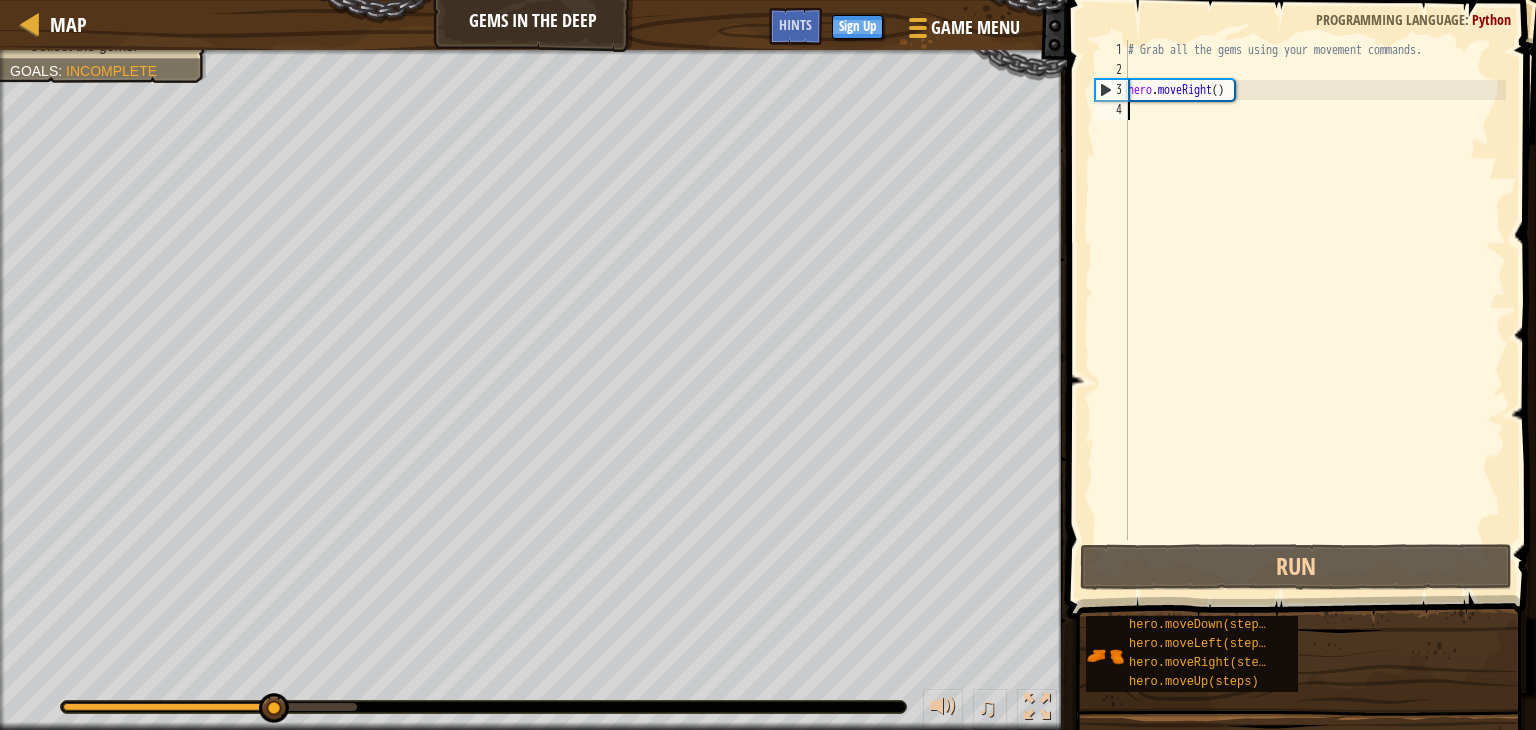 click on "# Grab all the gems using your movement commands. hero . moveRight ( )" at bounding box center (1315, 310) 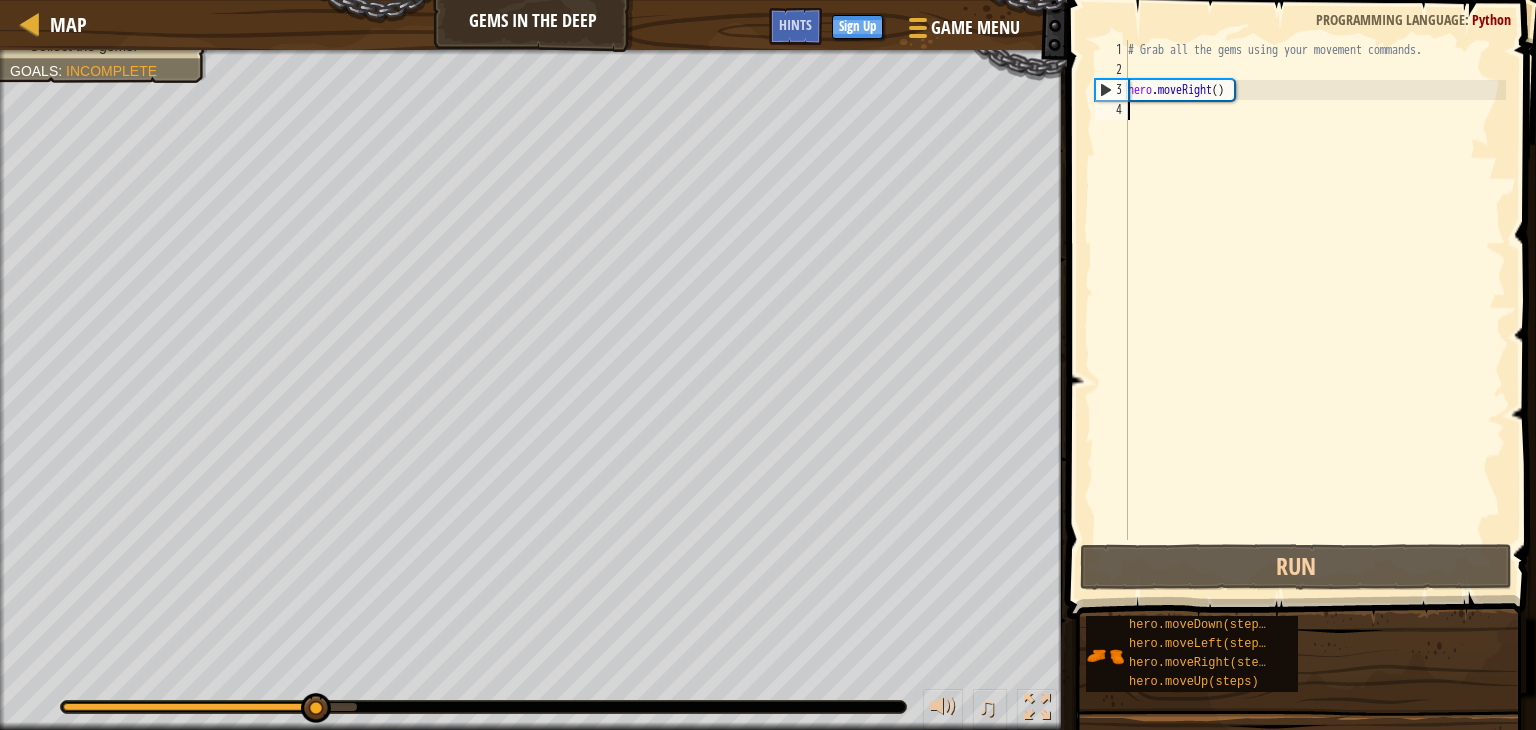 scroll, scrollTop: 9, scrollLeft: 0, axis: vertical 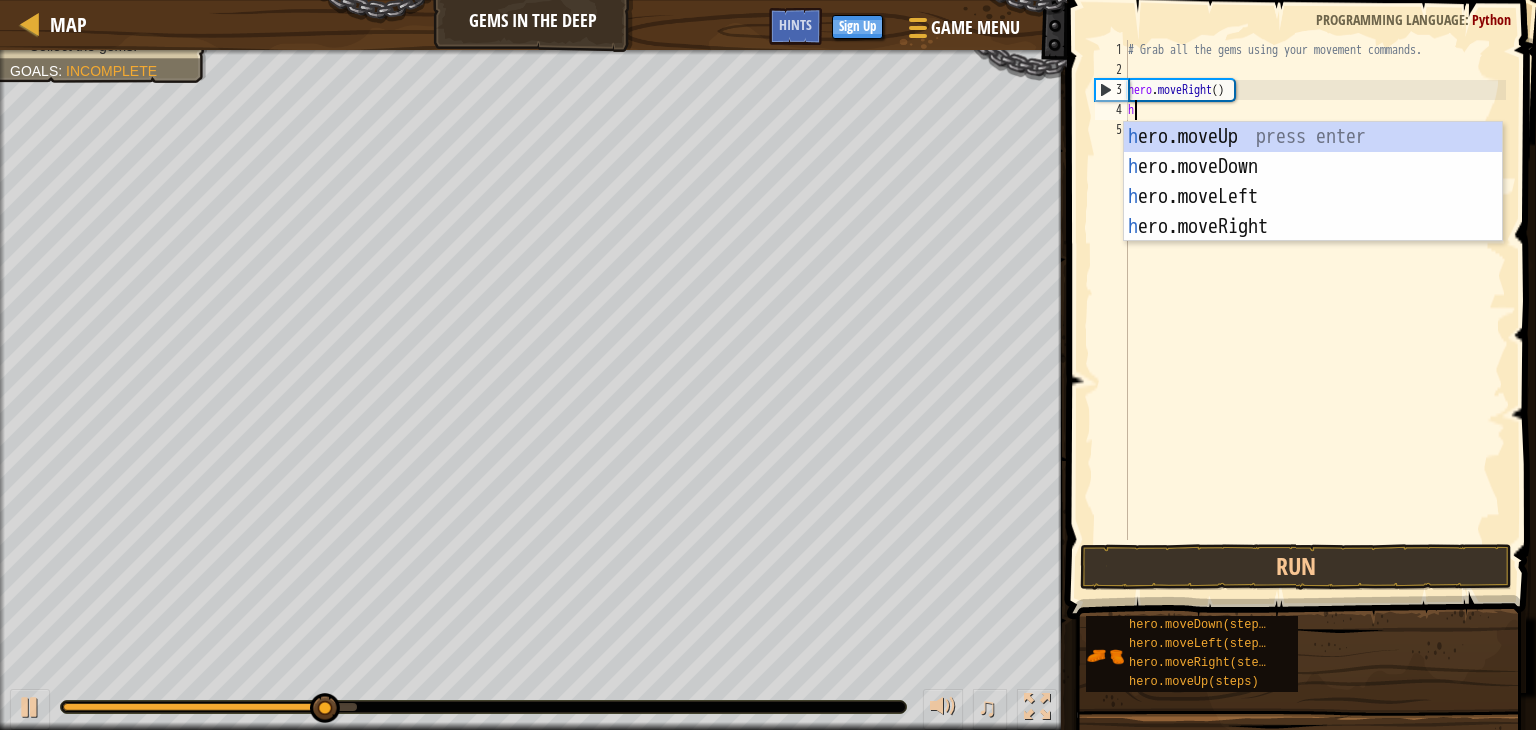 type on "her" 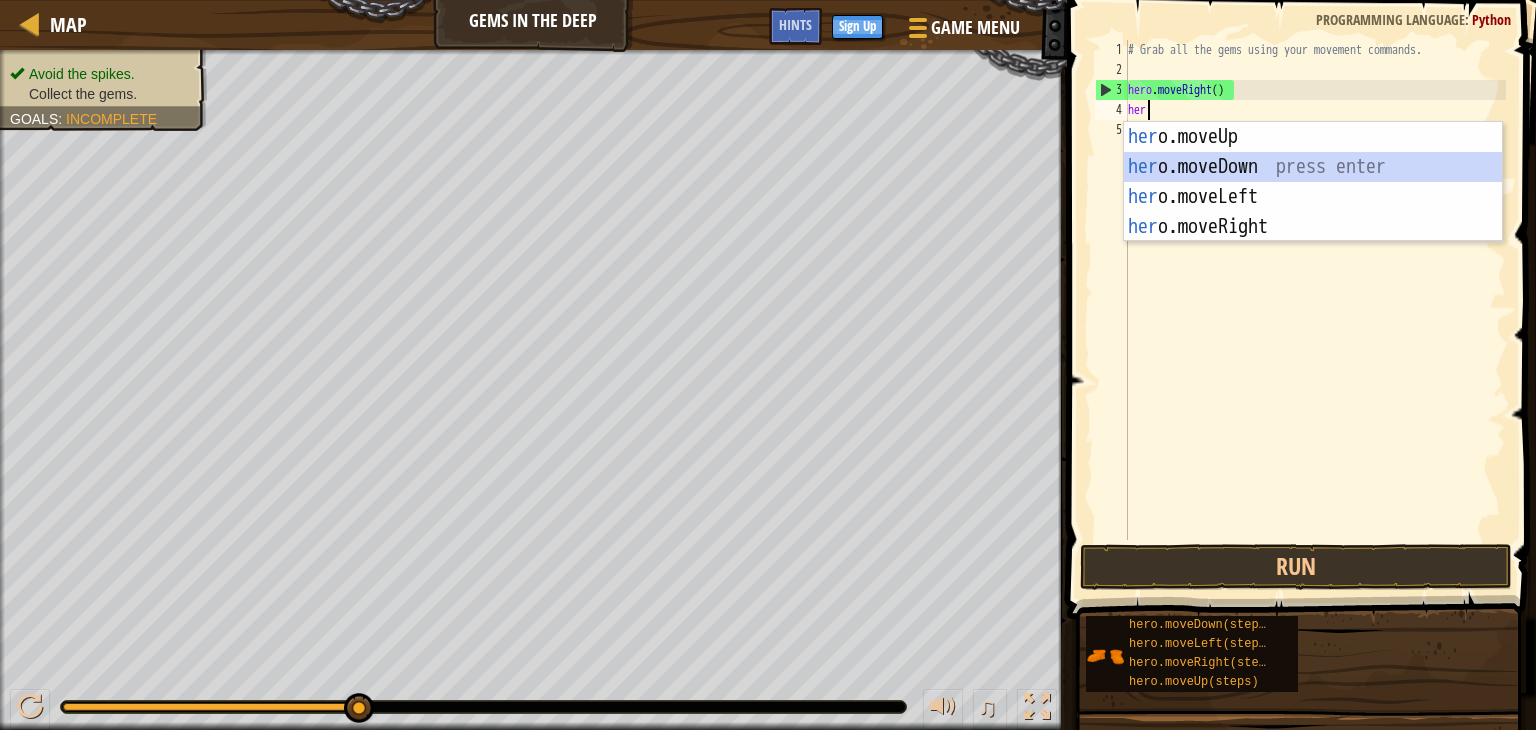 click on "her o.moveUp press enter her o.moveDown press enter her o.moveLeft press enter her o.moveRight press enter" at bounding box center (1313, 212) 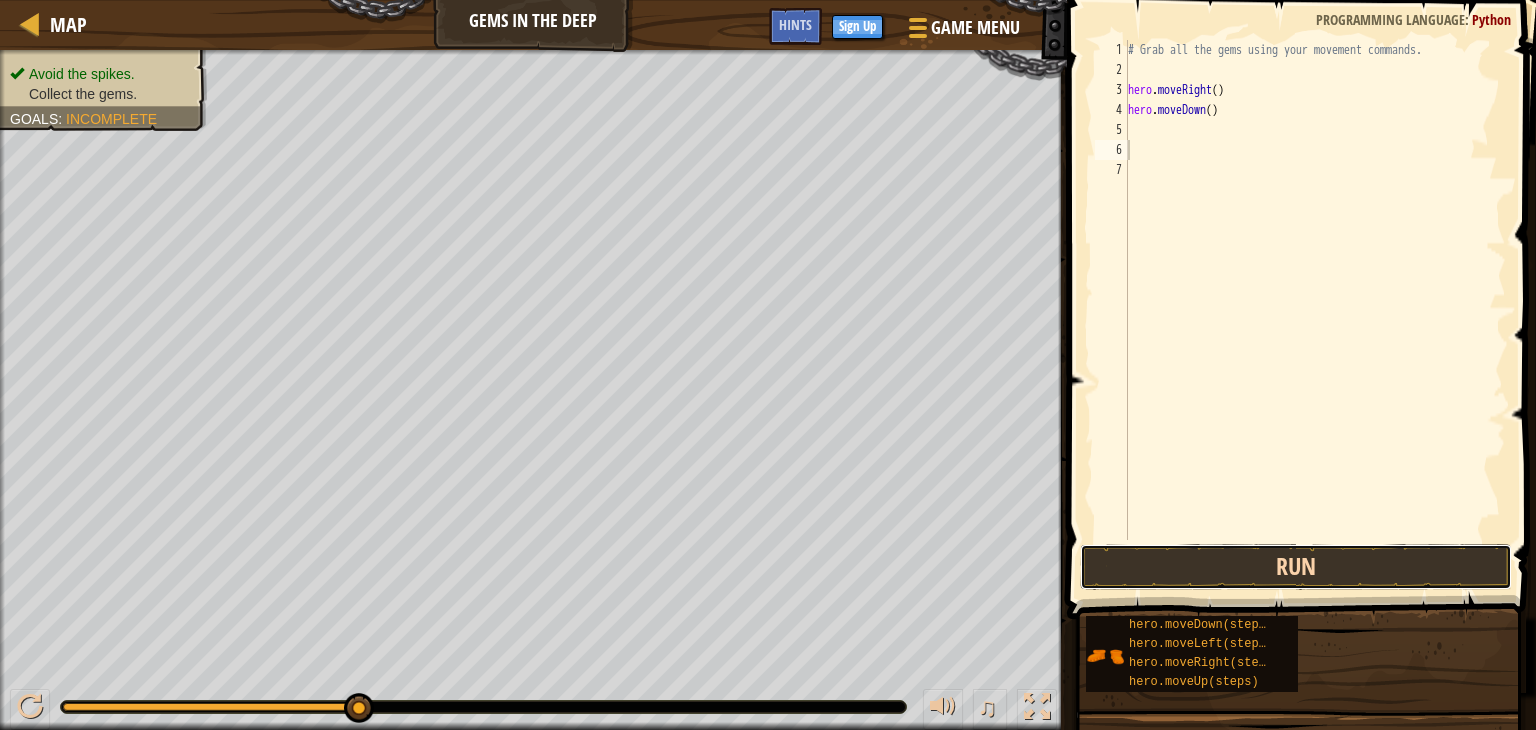 click on "Run" at bounding box center (1296, 567) 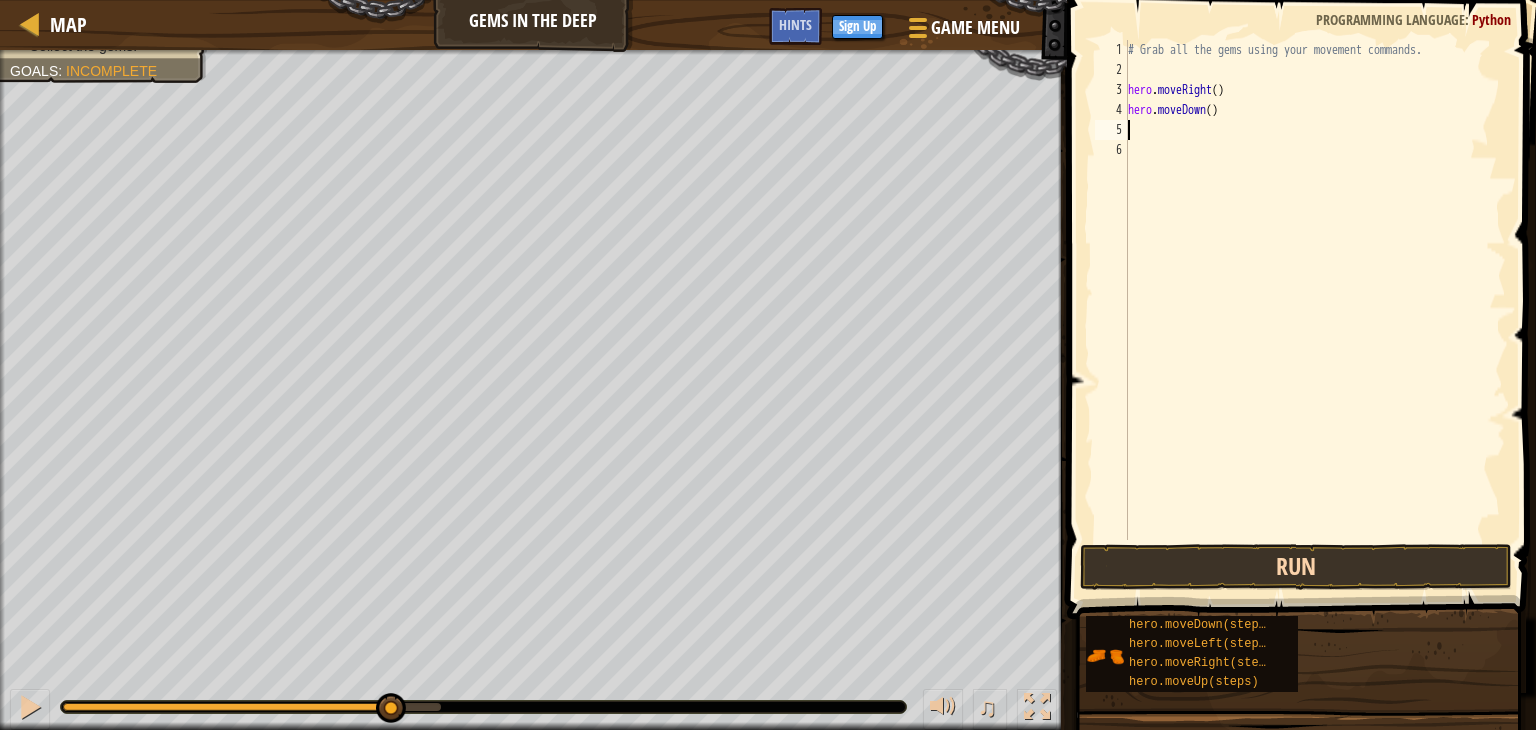 type on "f" 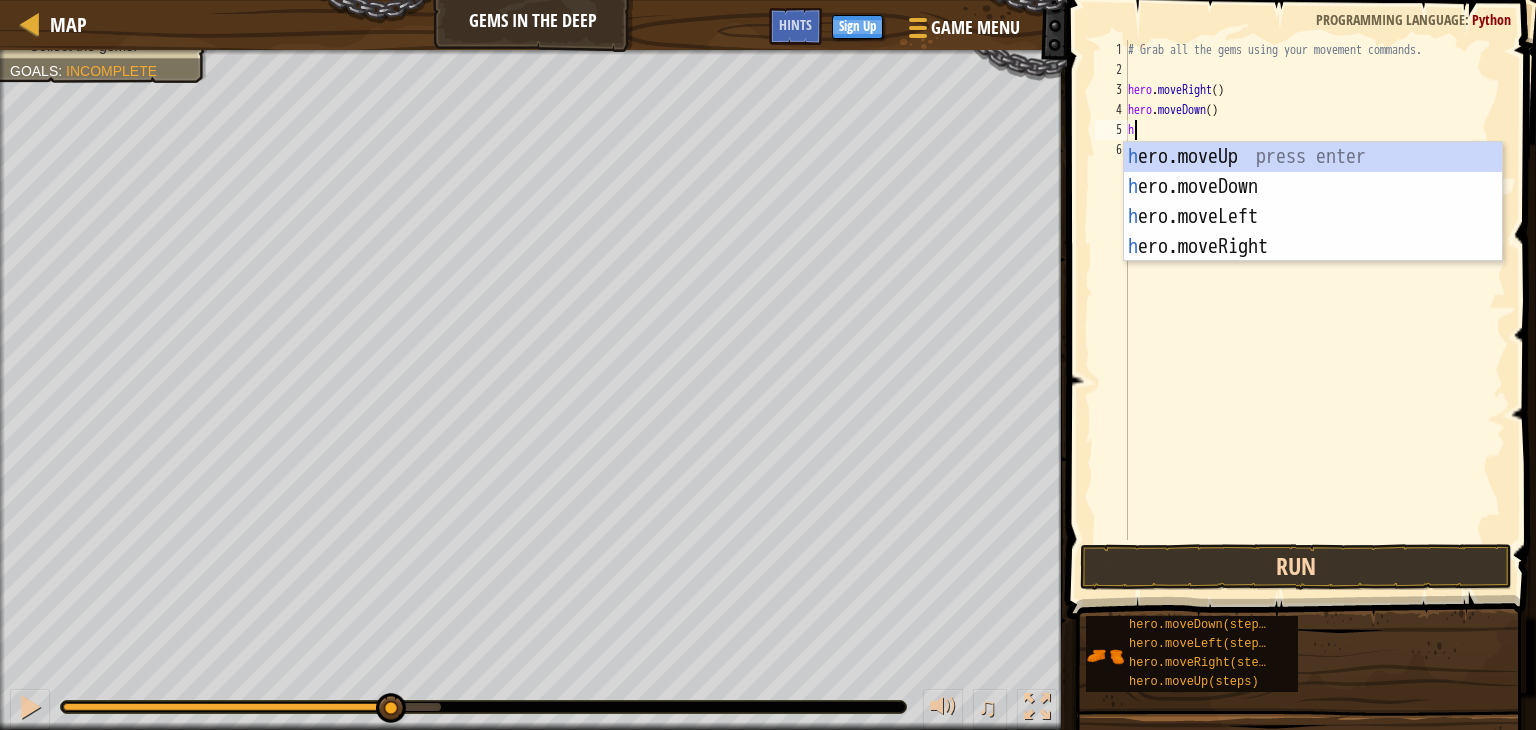 type on "her" 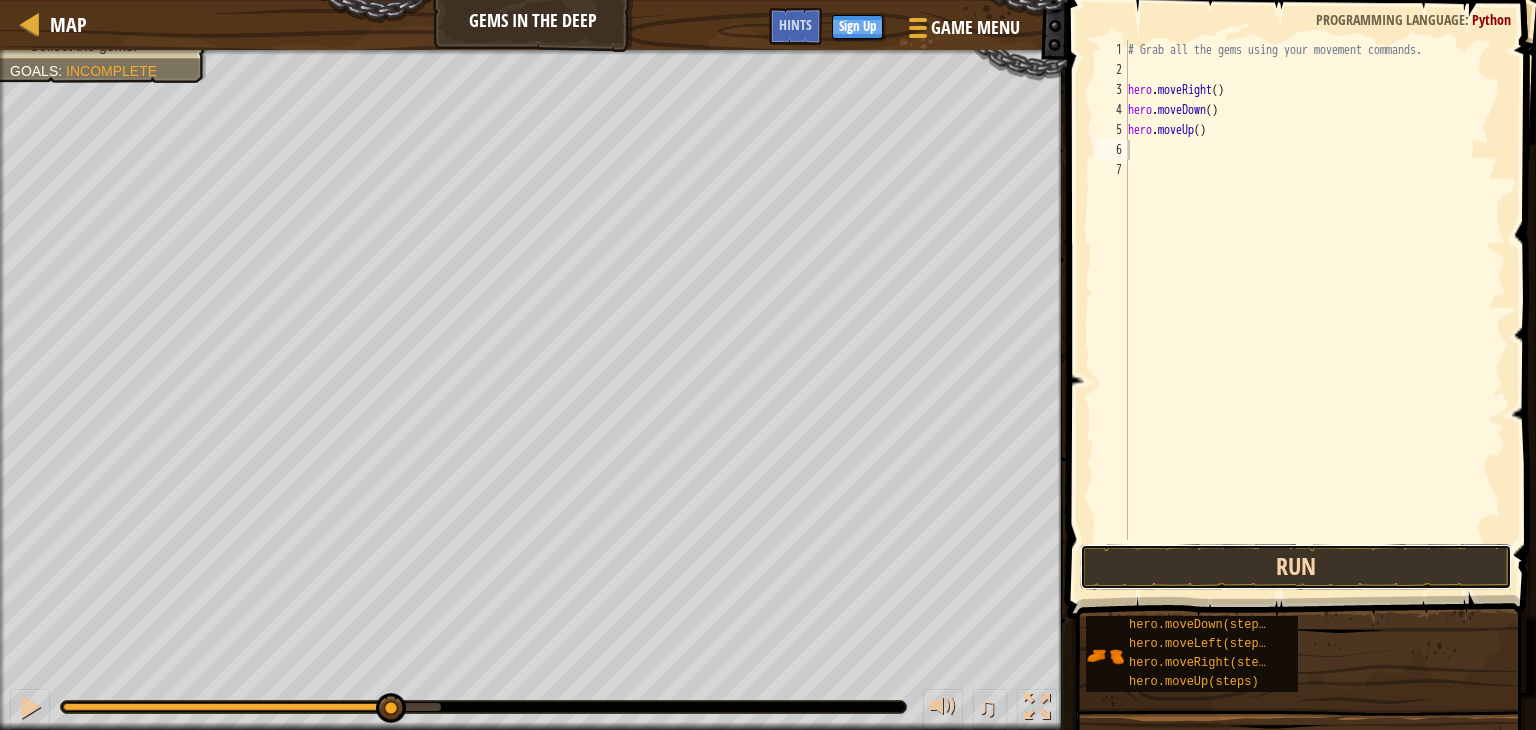 click on "Run" at bounding box center [1296, 567] 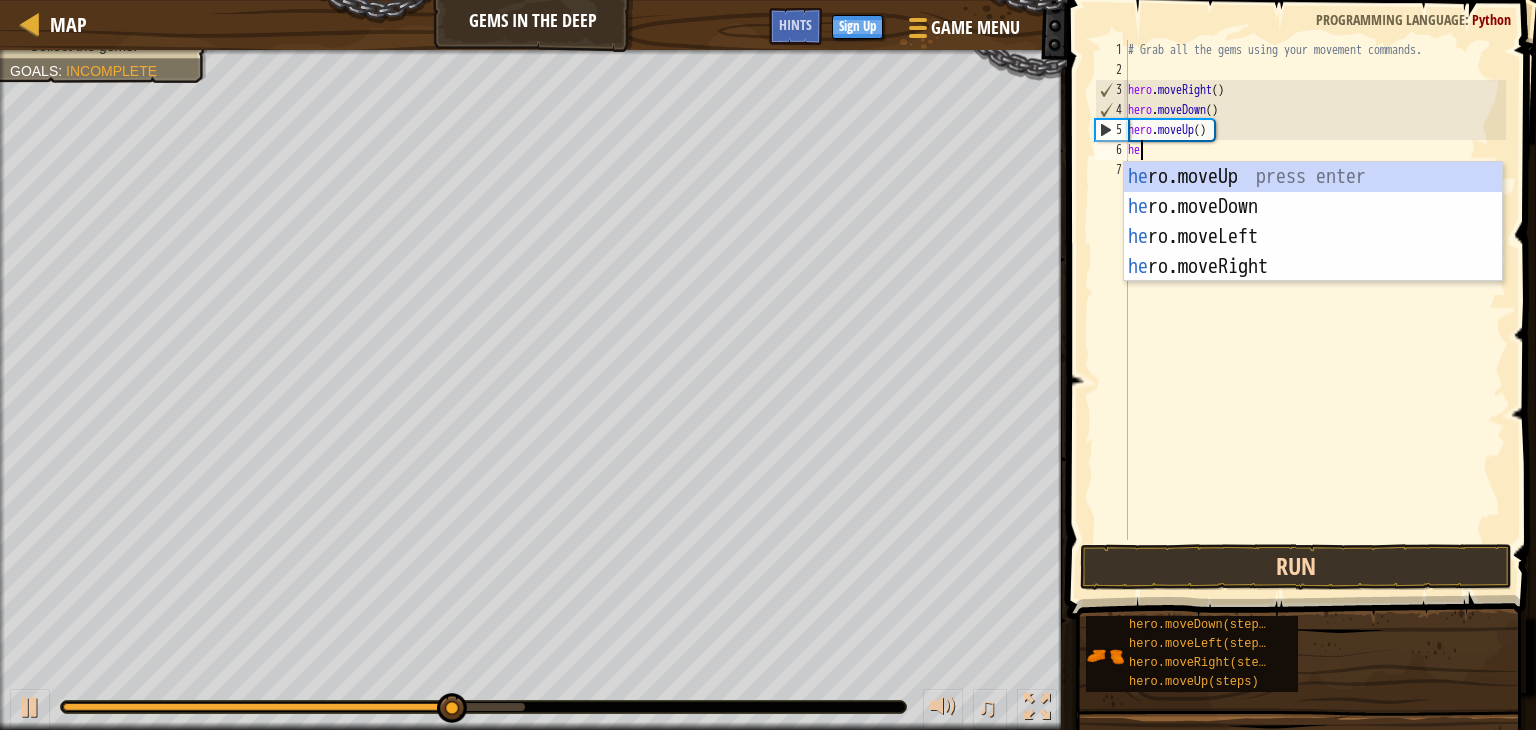 type on "her" 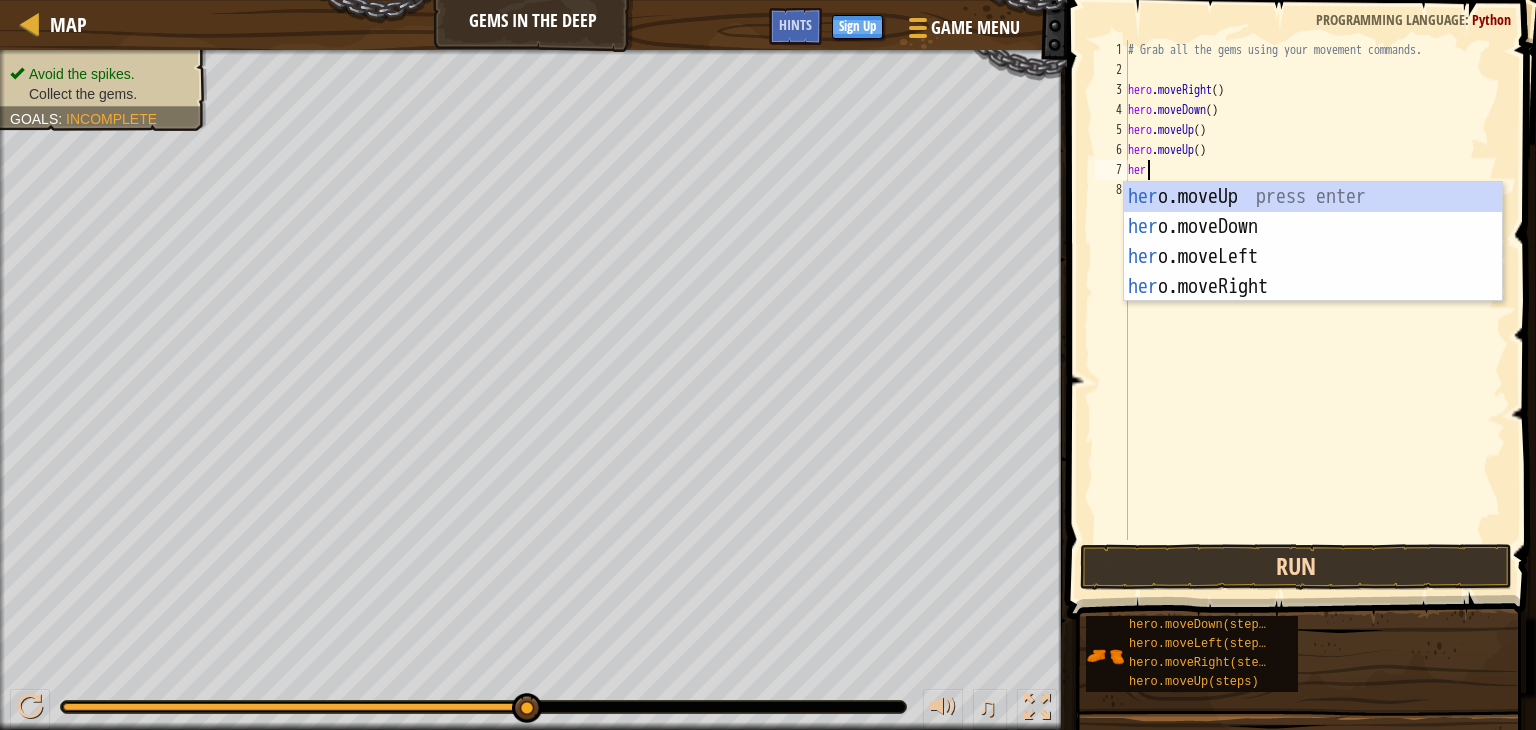 type on "hero" 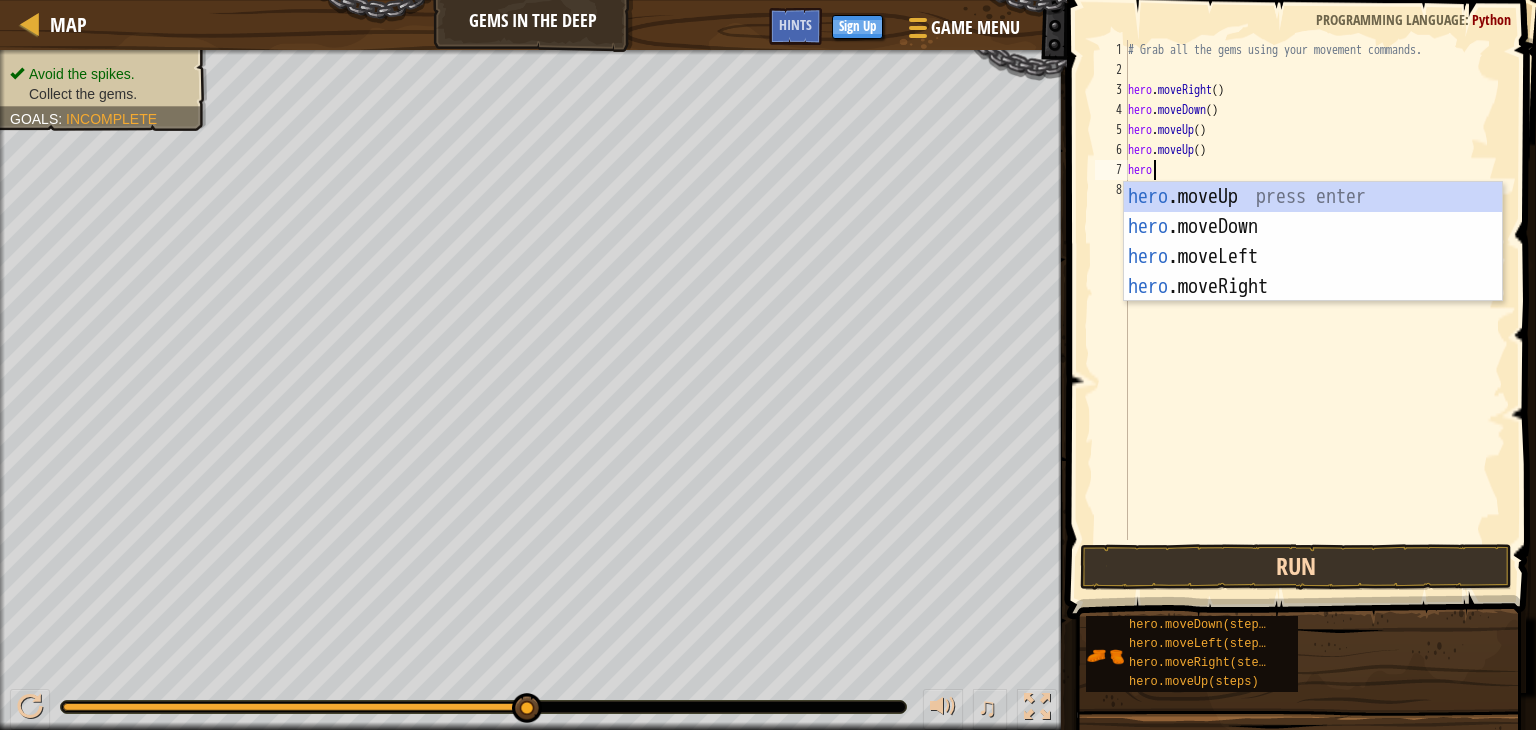 scroll, scrollTop: 9, scrollLeft: 0, axis: vertical 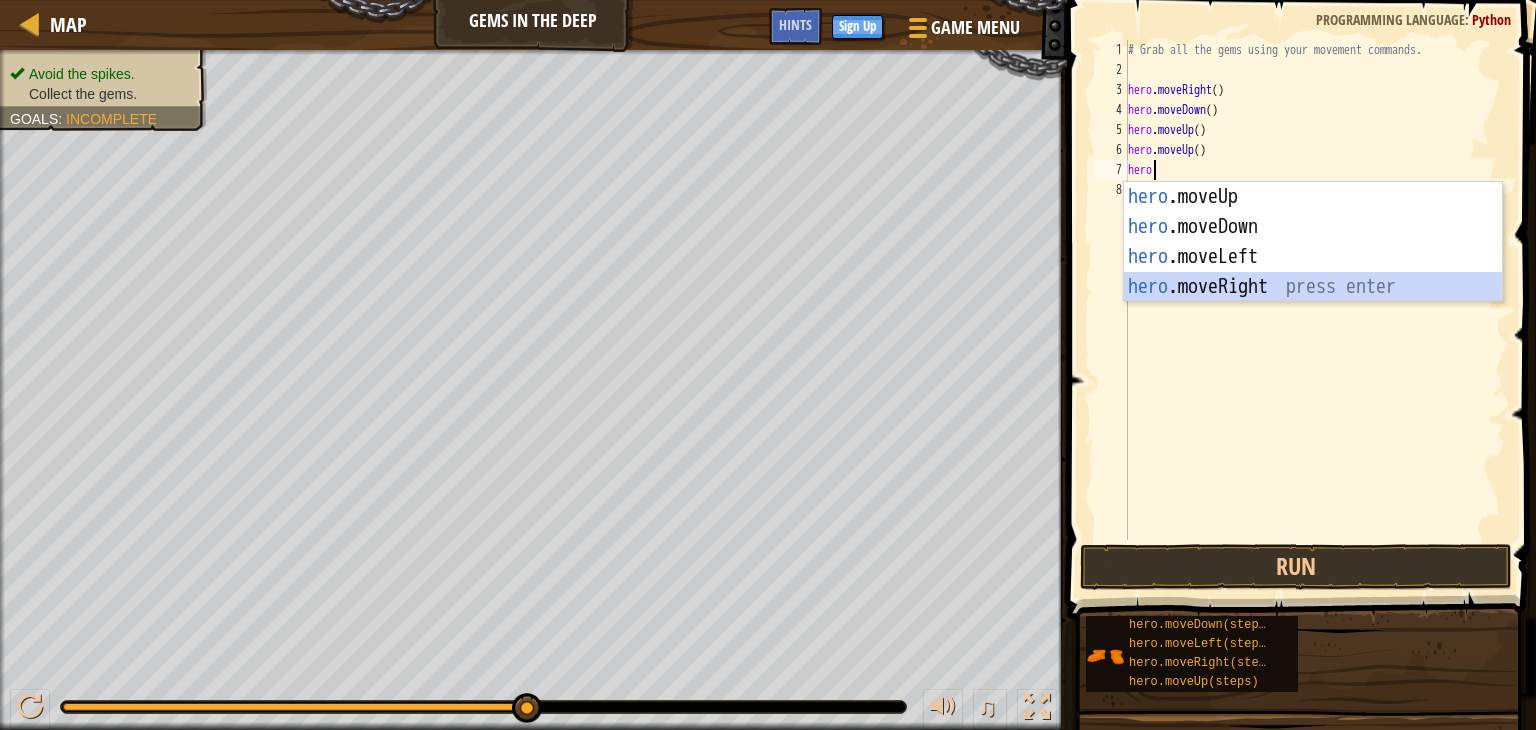 click on "hero .moveUp press enter hero .moveDown press enter hero .moveLeft press enter hero .moveRight press enter" at bounding box center [1313, 272] 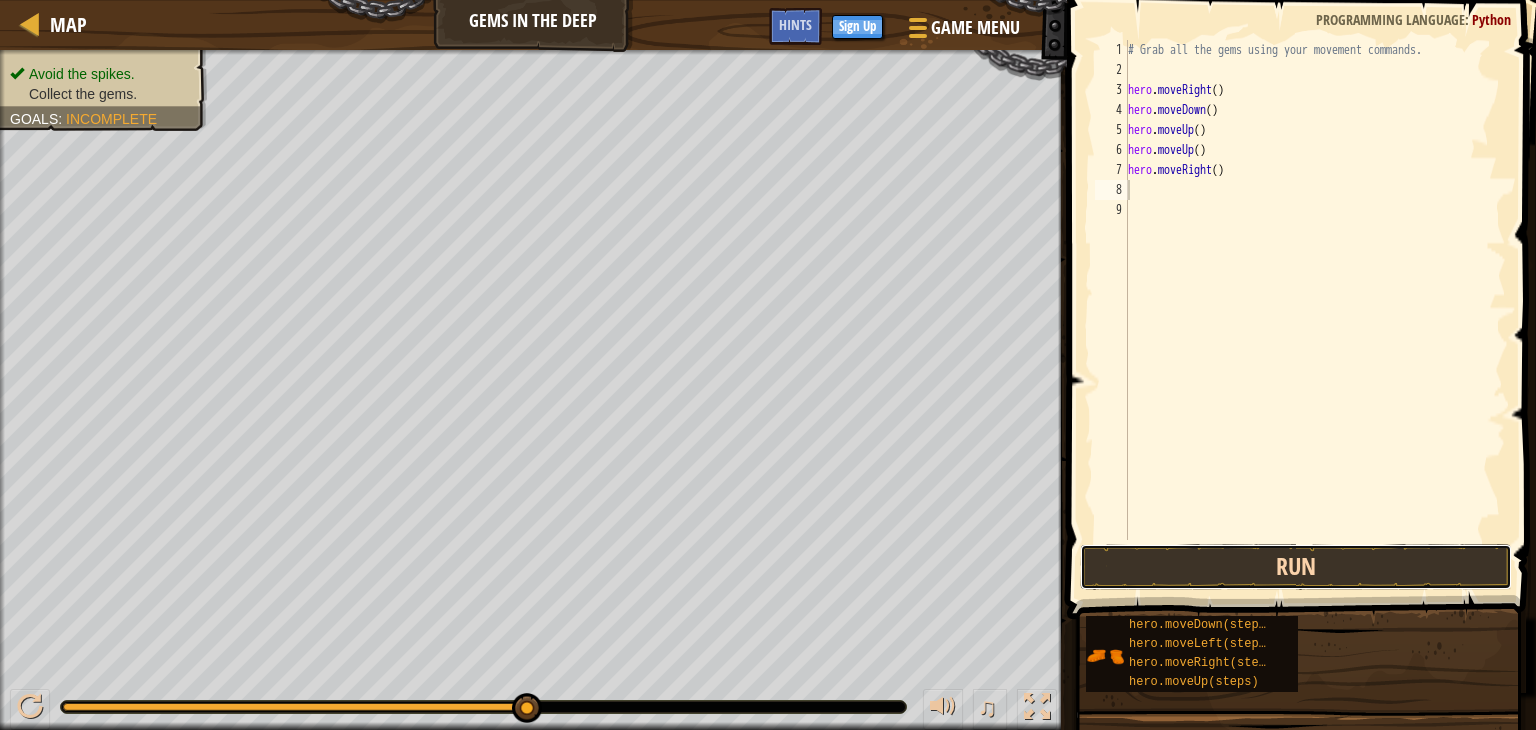 click on "Run" at bounding box center [1296, 567] 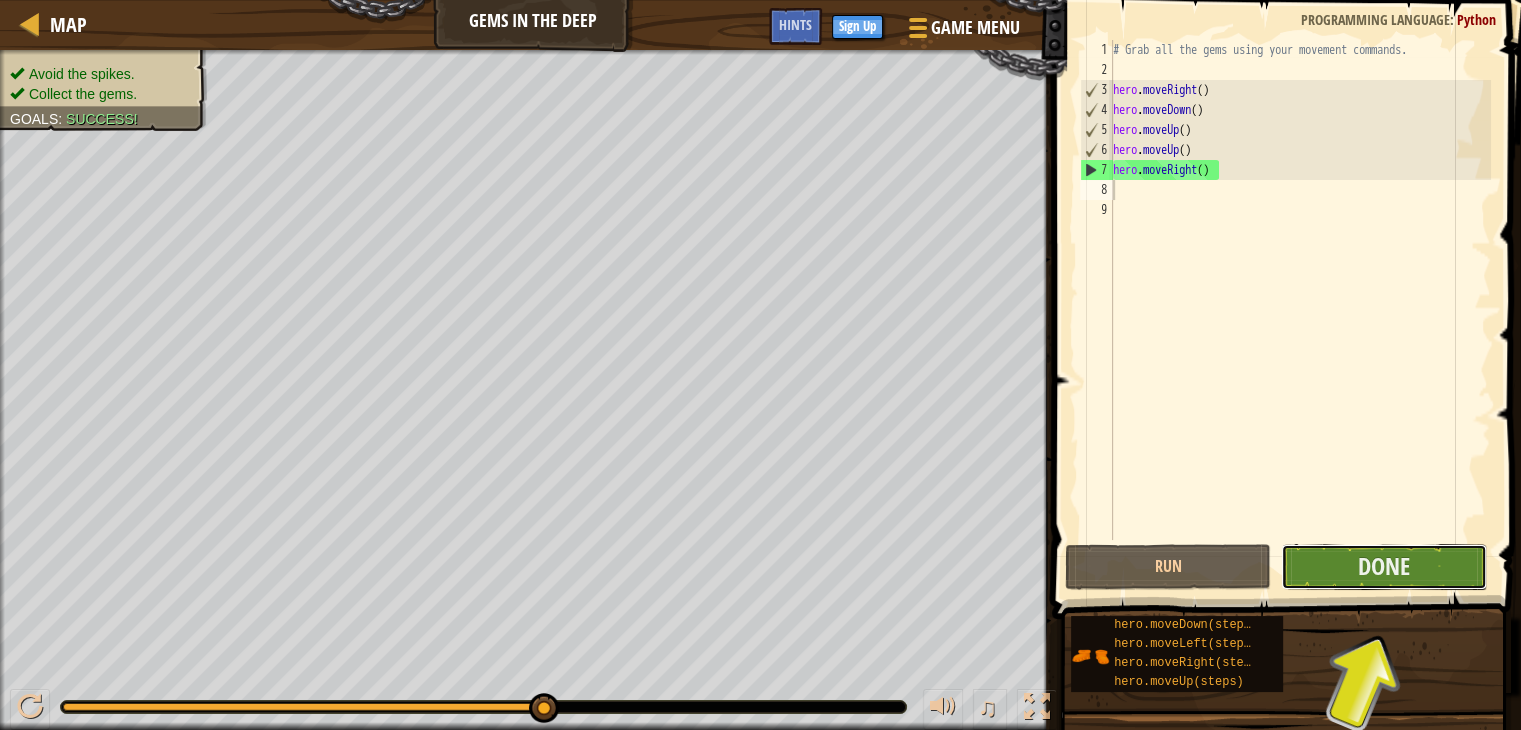 click on "Done" at bounding box center [1384, 566] 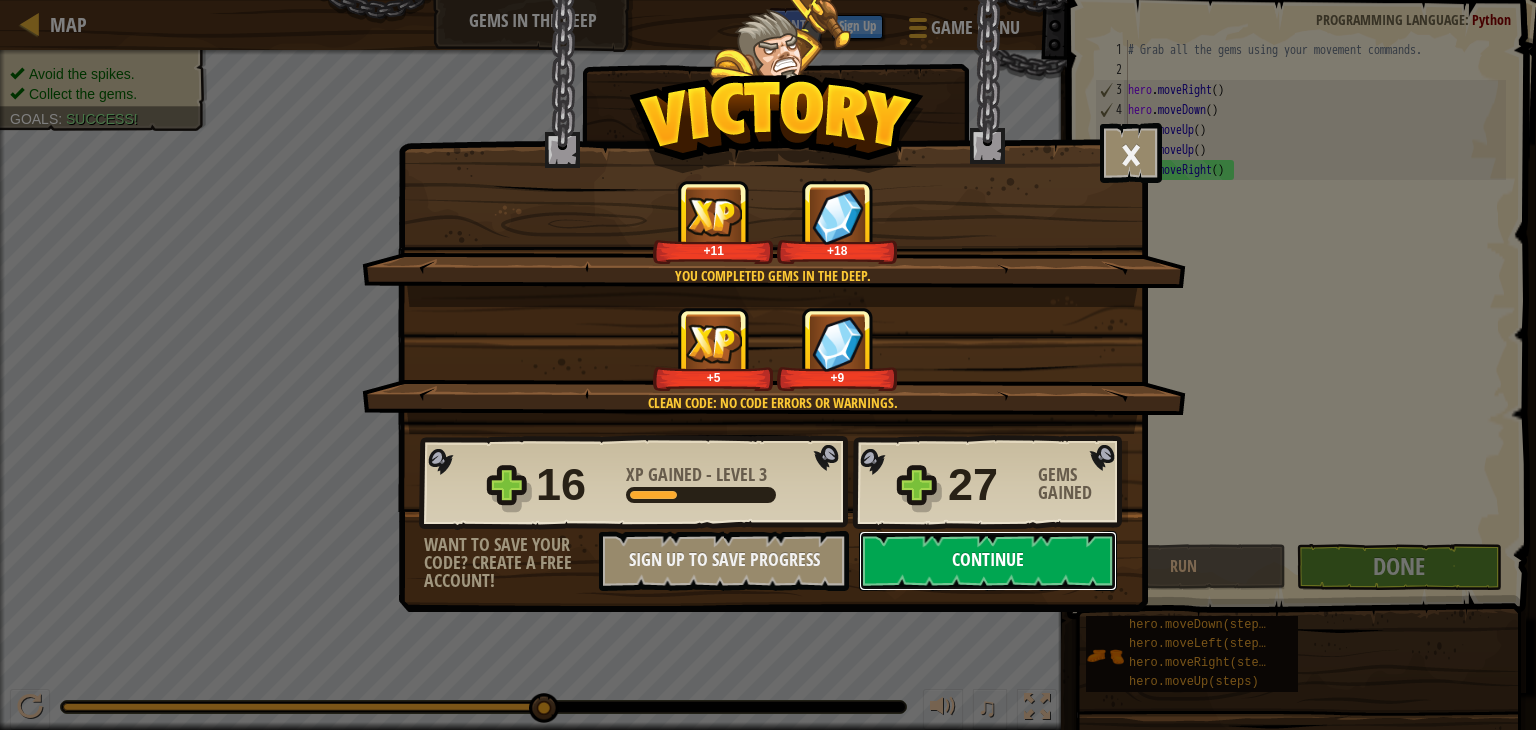click on "Continue" at bounding box center (988, 561) 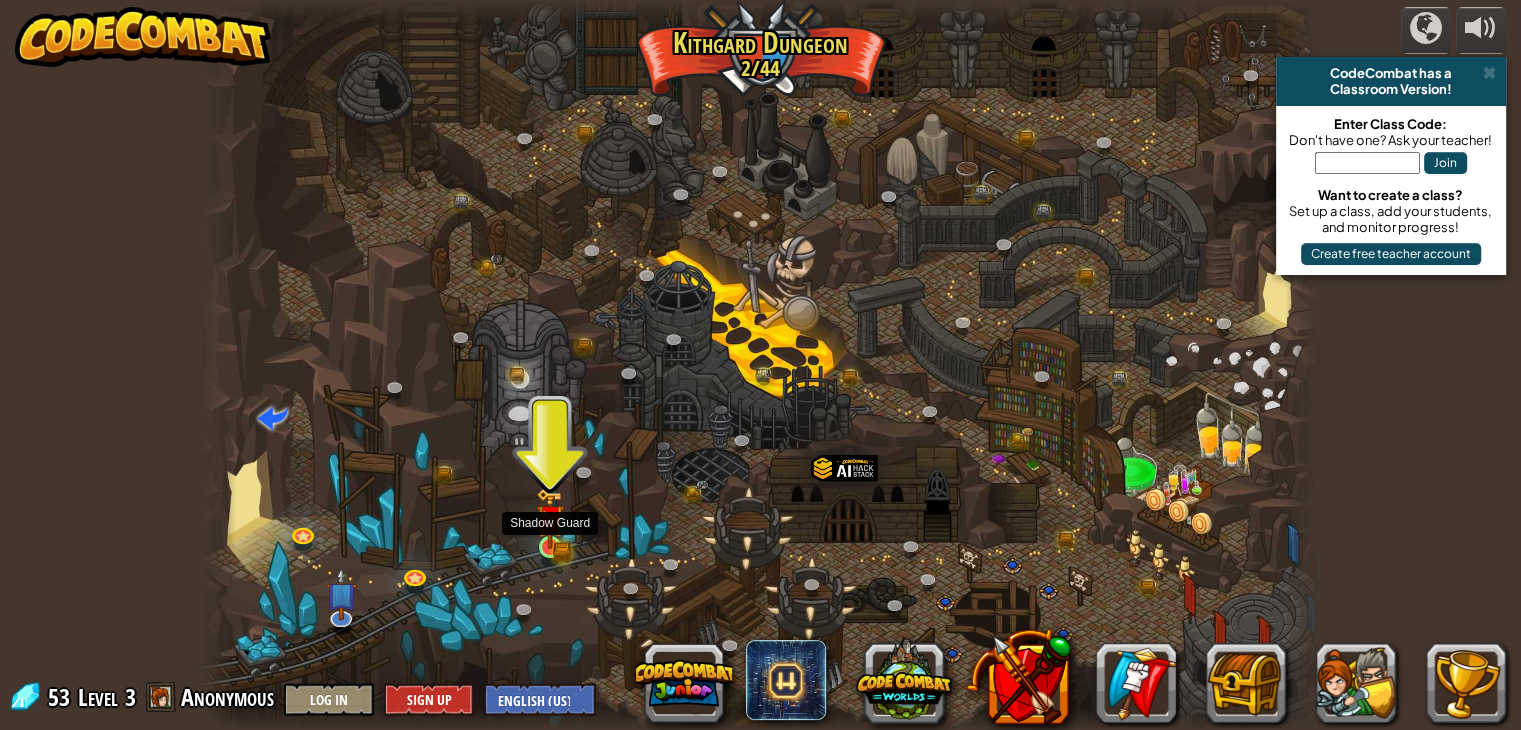 click at bounding box center (550, 519) 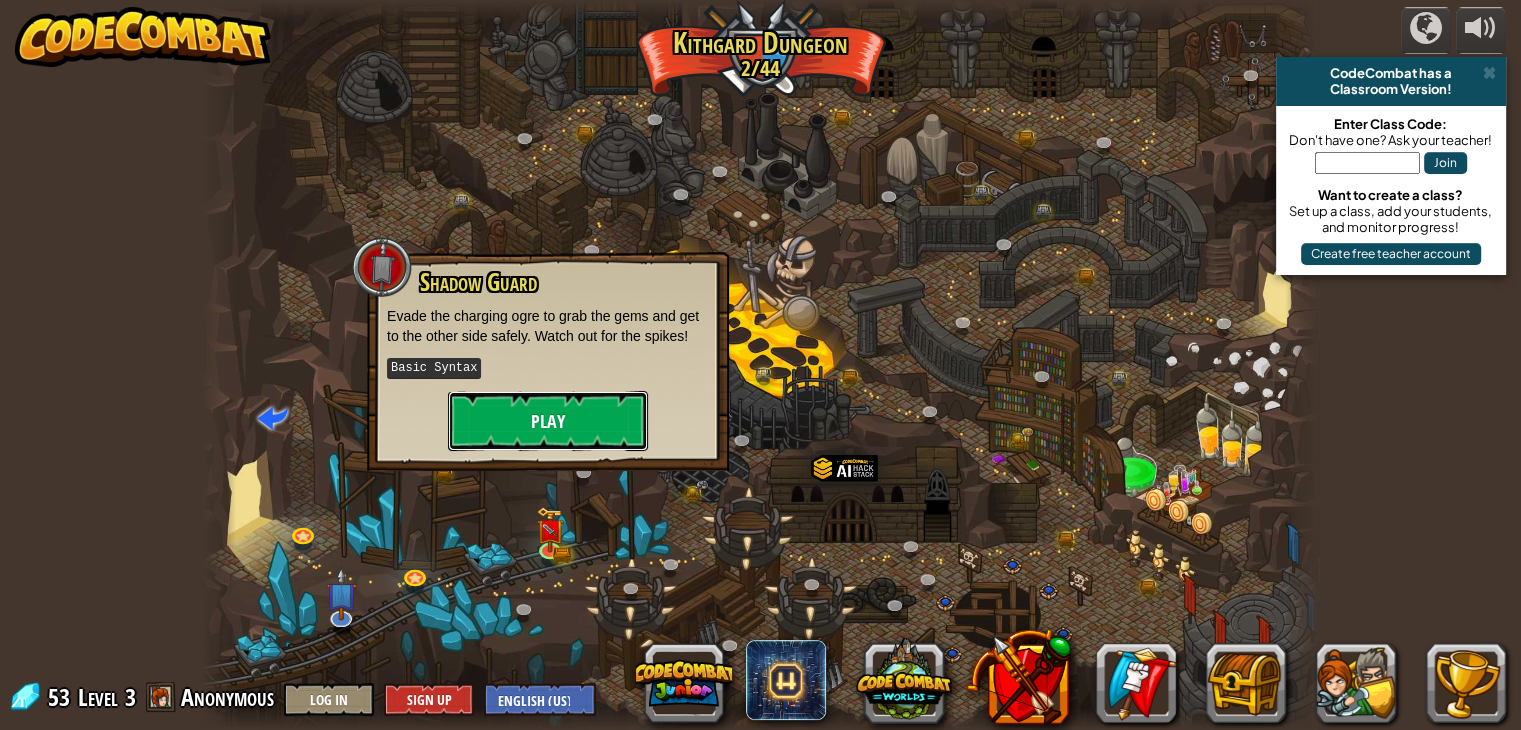 click on "Play" at bounding box center (548, 421) 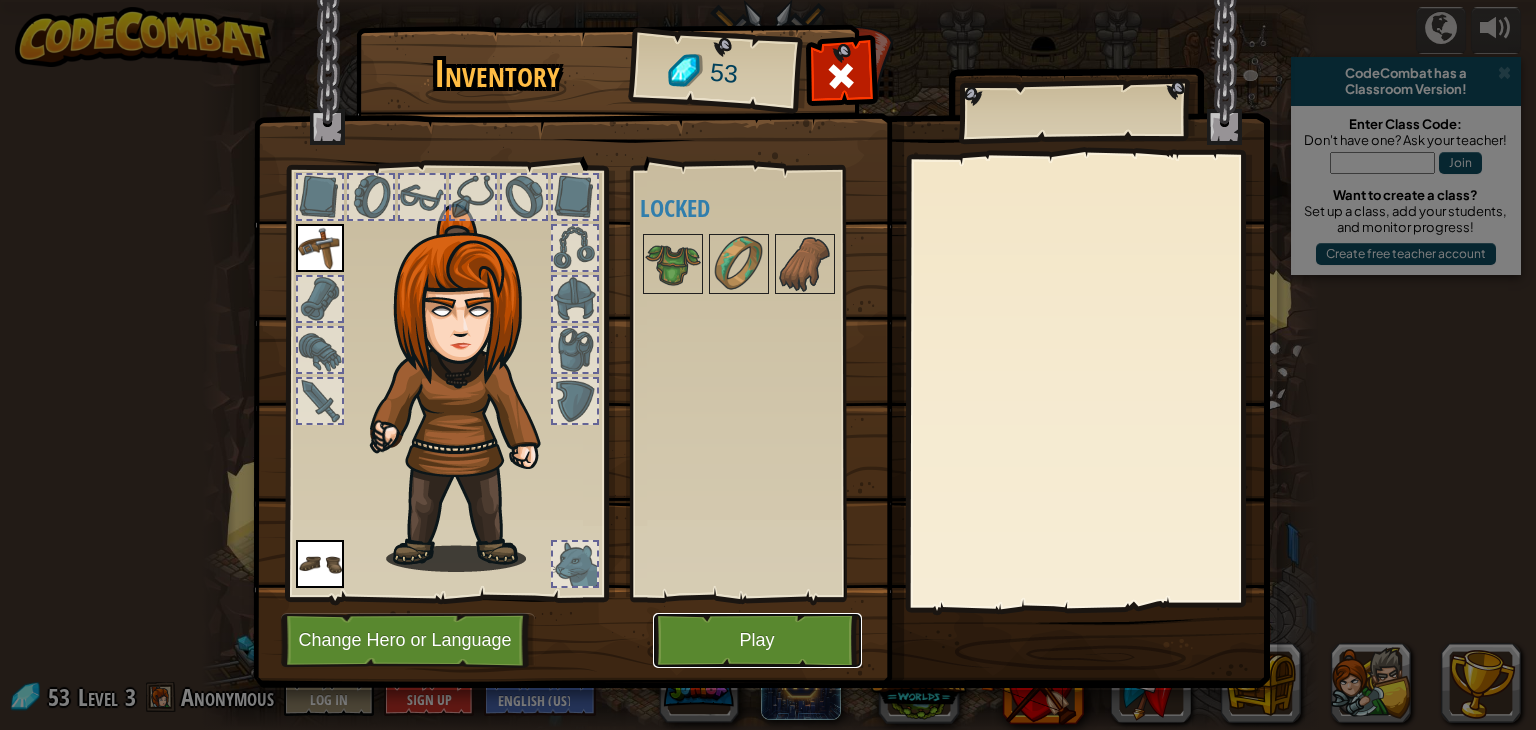 click on "Play" at bounding box center [757, 640] 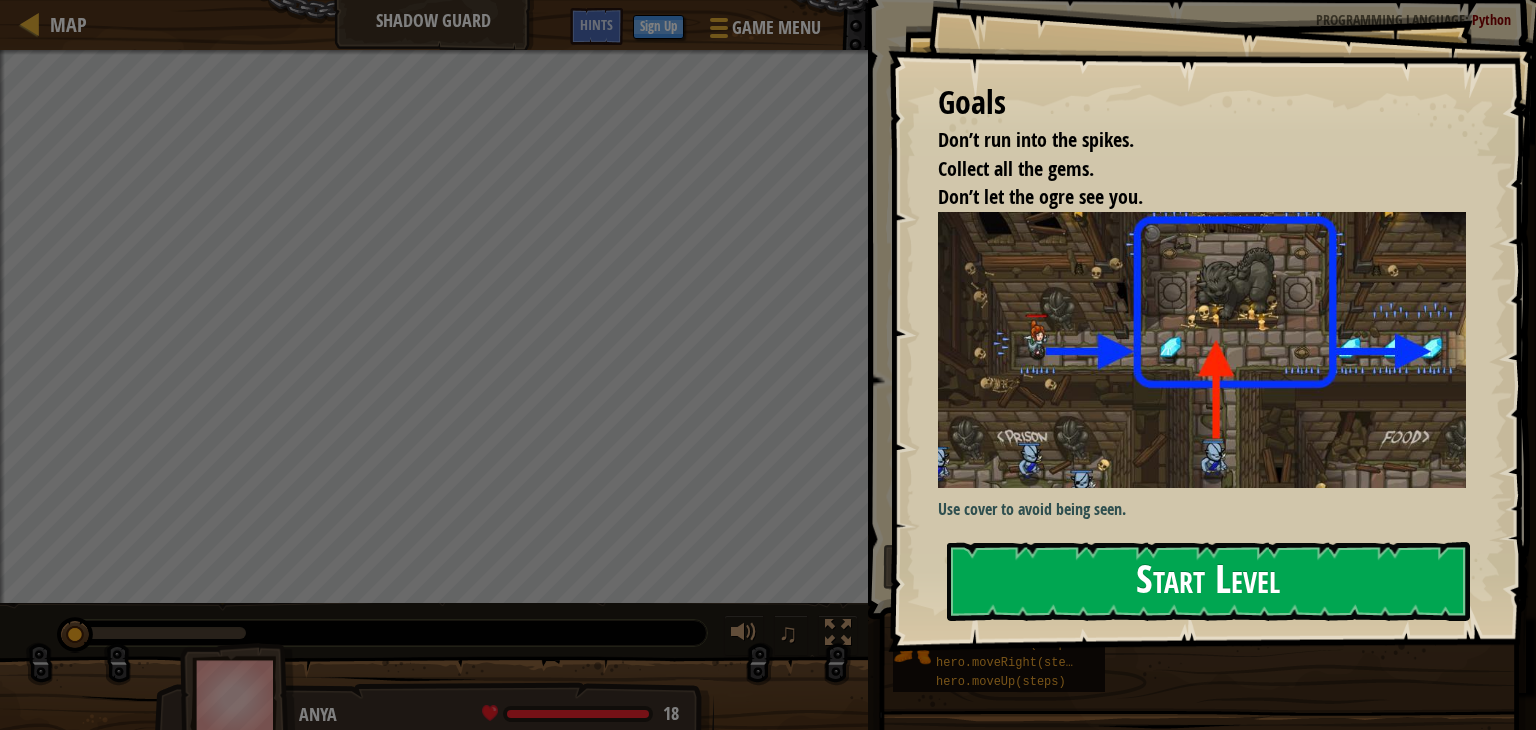 click on "Start Level" at bounding box center [1208, 581] 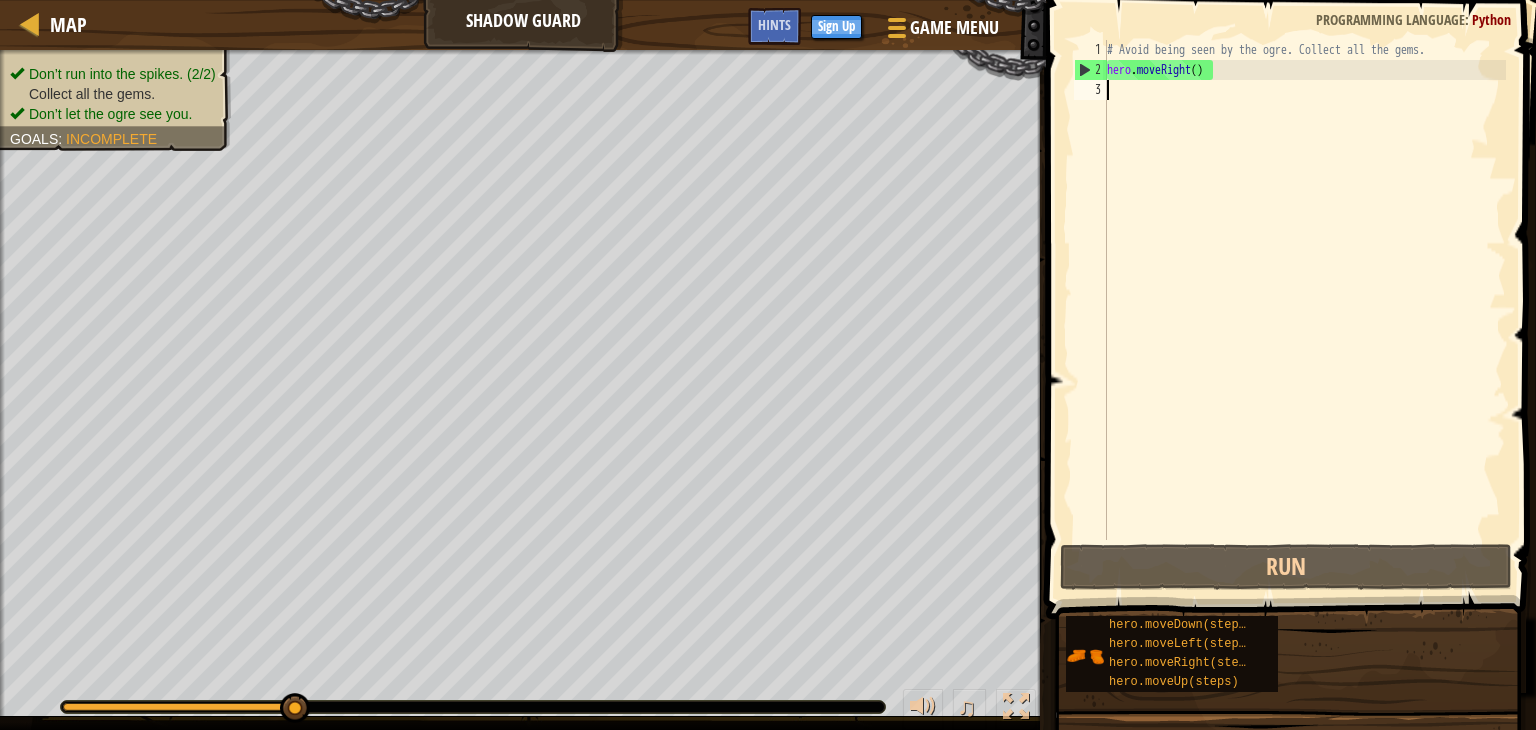 scroll, scrollTop: 9, scrollLeft: 0, axis: vertical 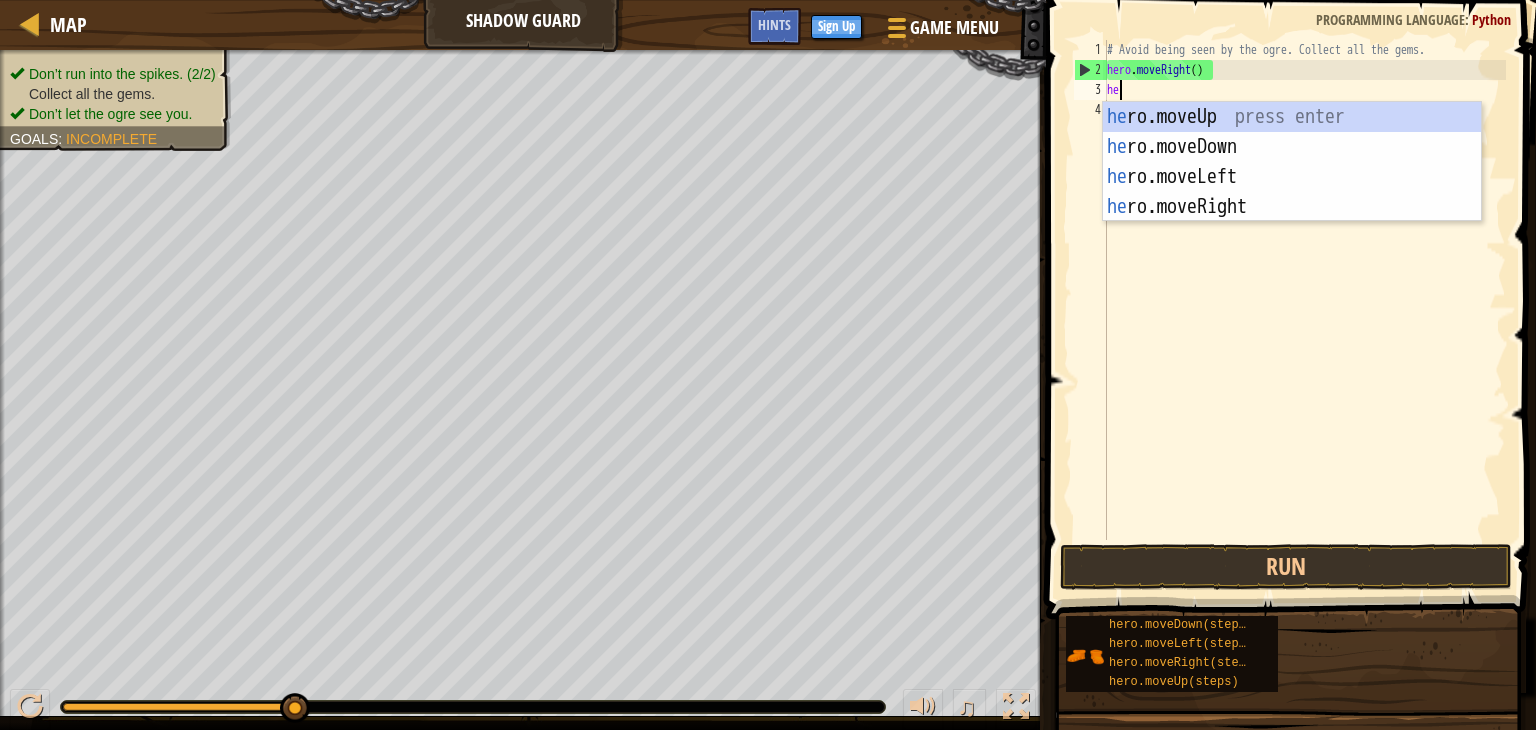 type on "her" 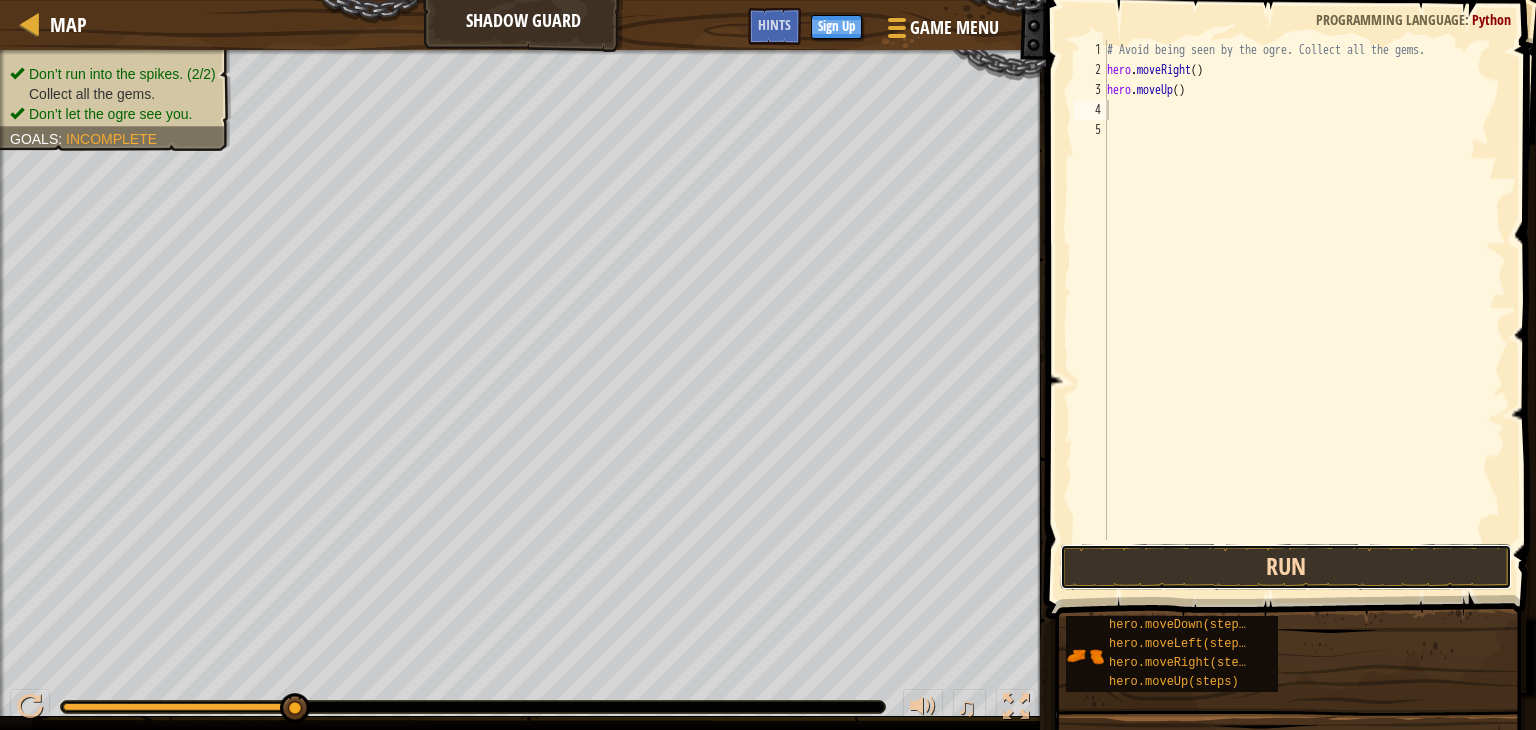 click on "Run" at bounding box center [1286, 567] 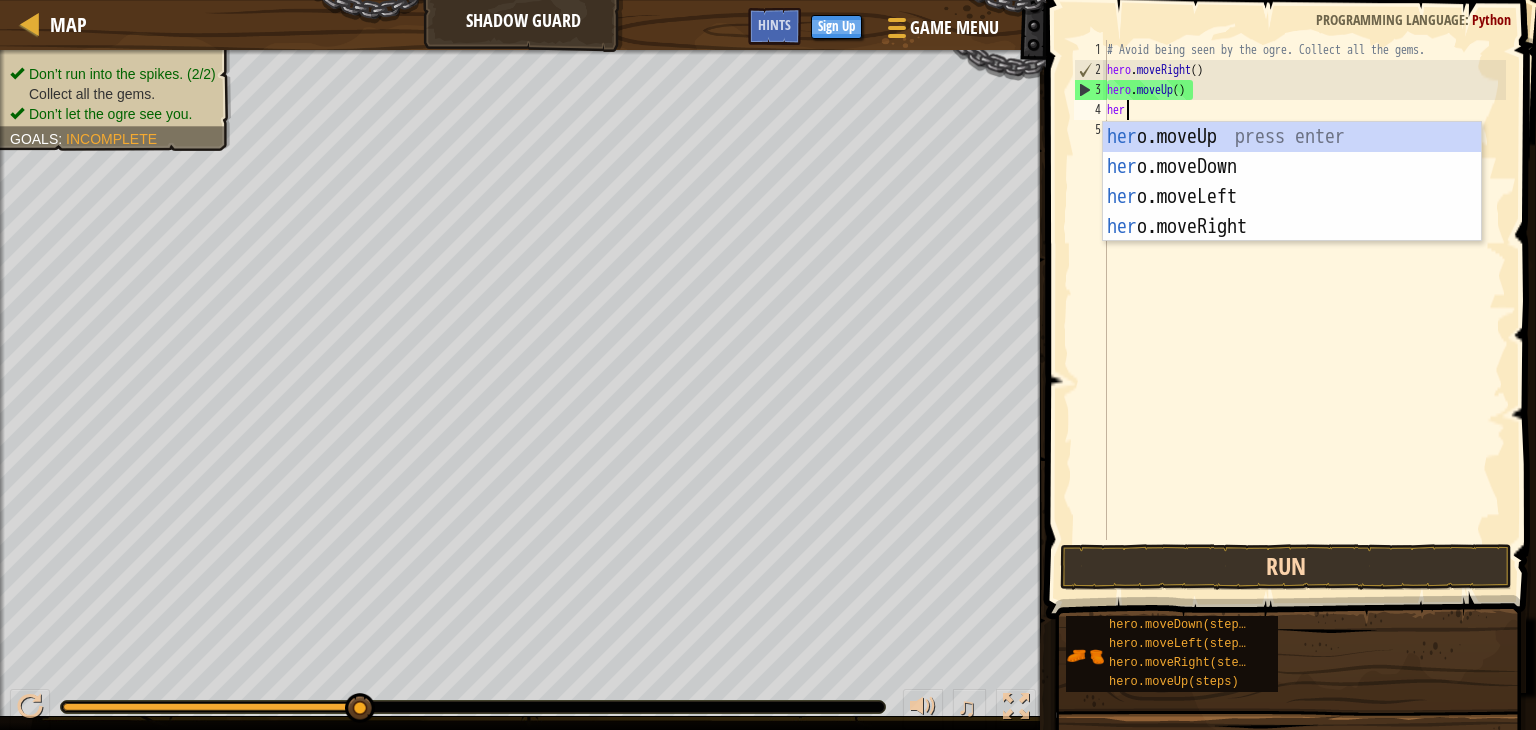 type on "hero" 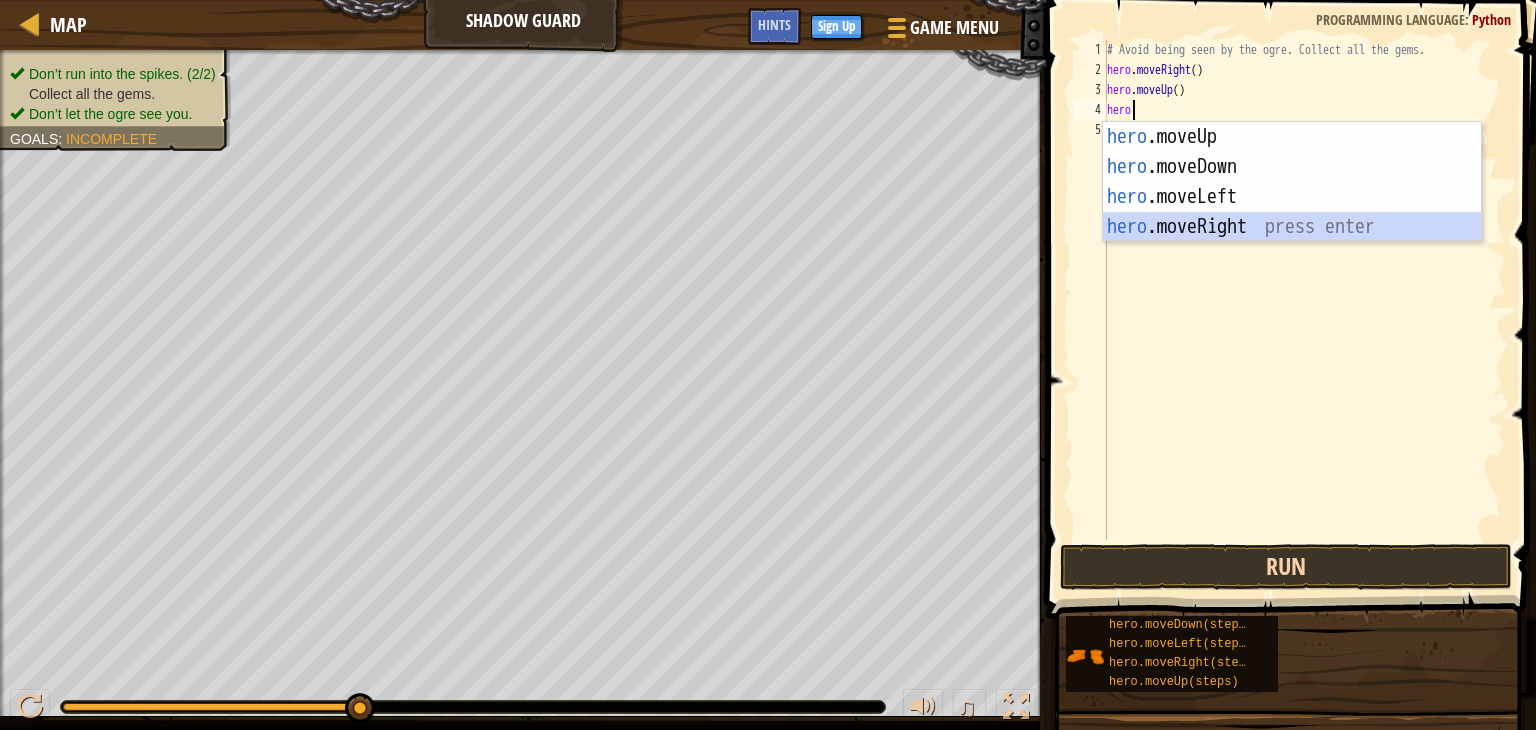 scroll, scrollTop: 9, scrollLeft: 0, axis: vertical 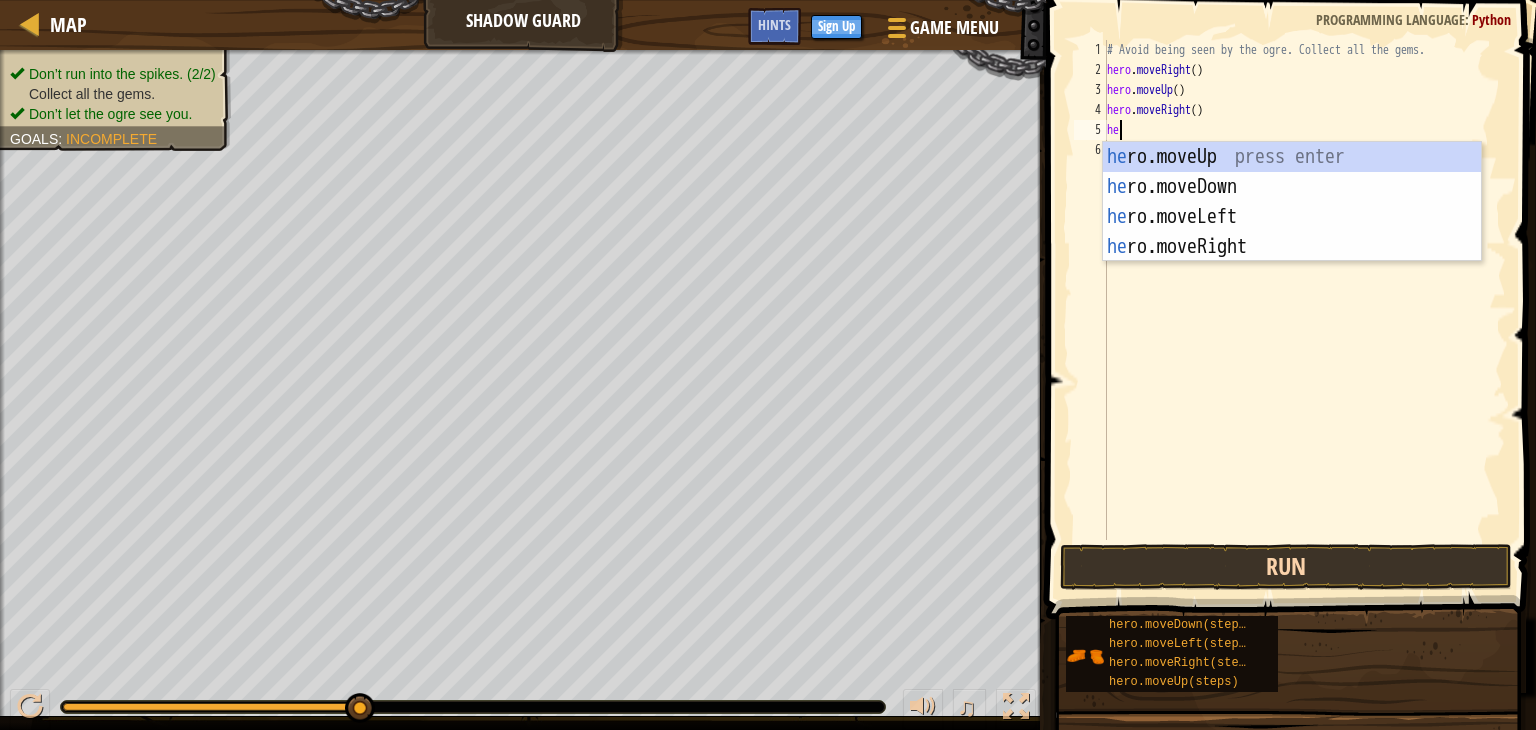 type on "her" 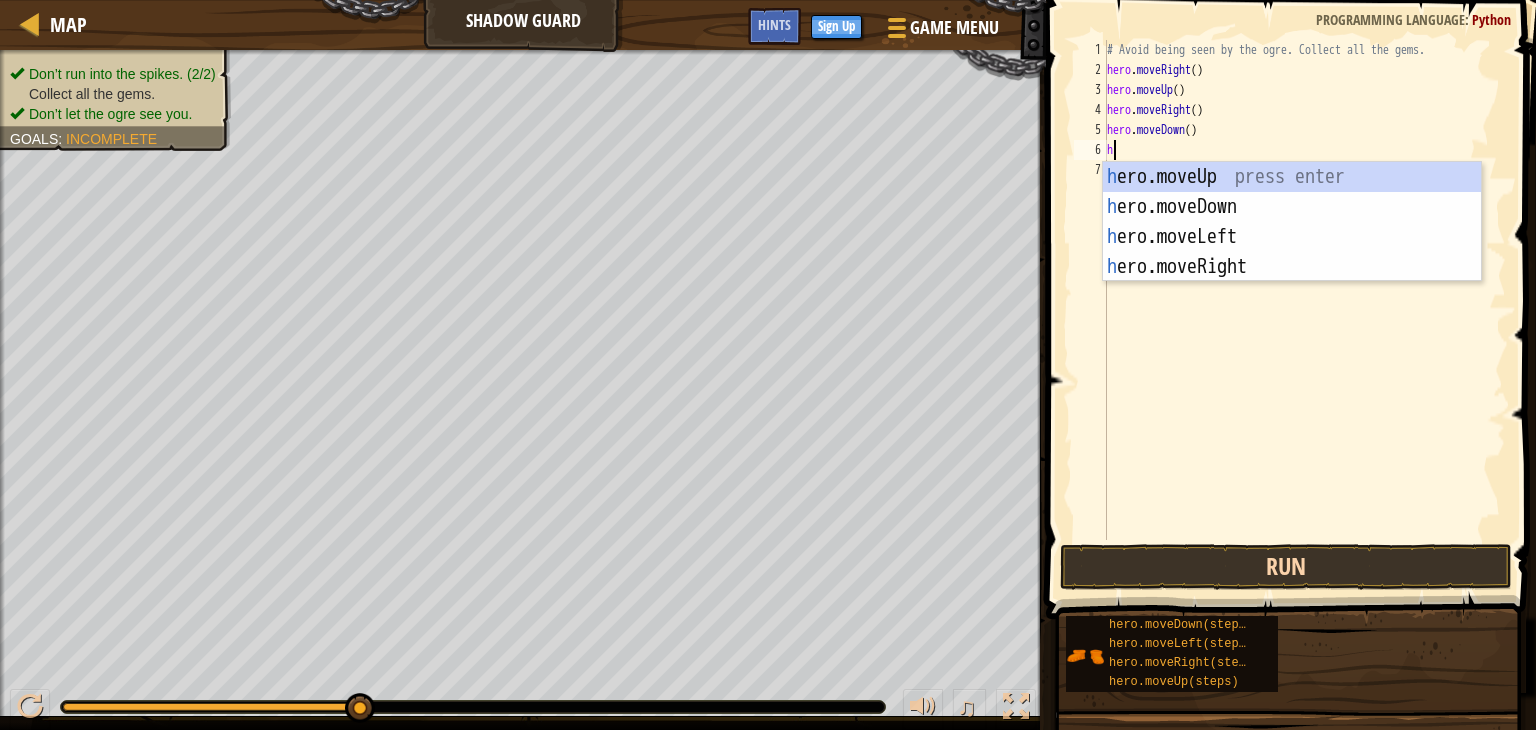 type on "her" 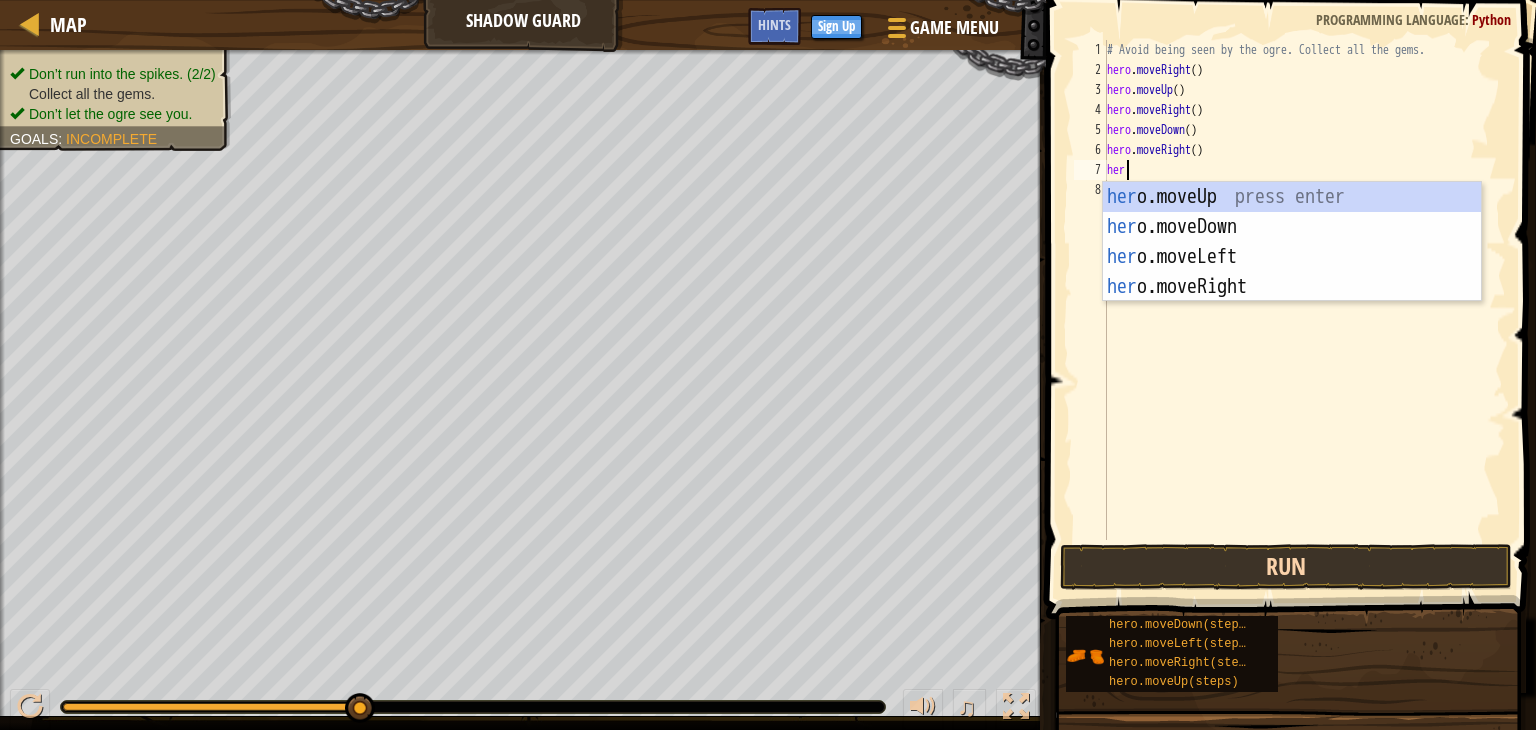 type on "hero" 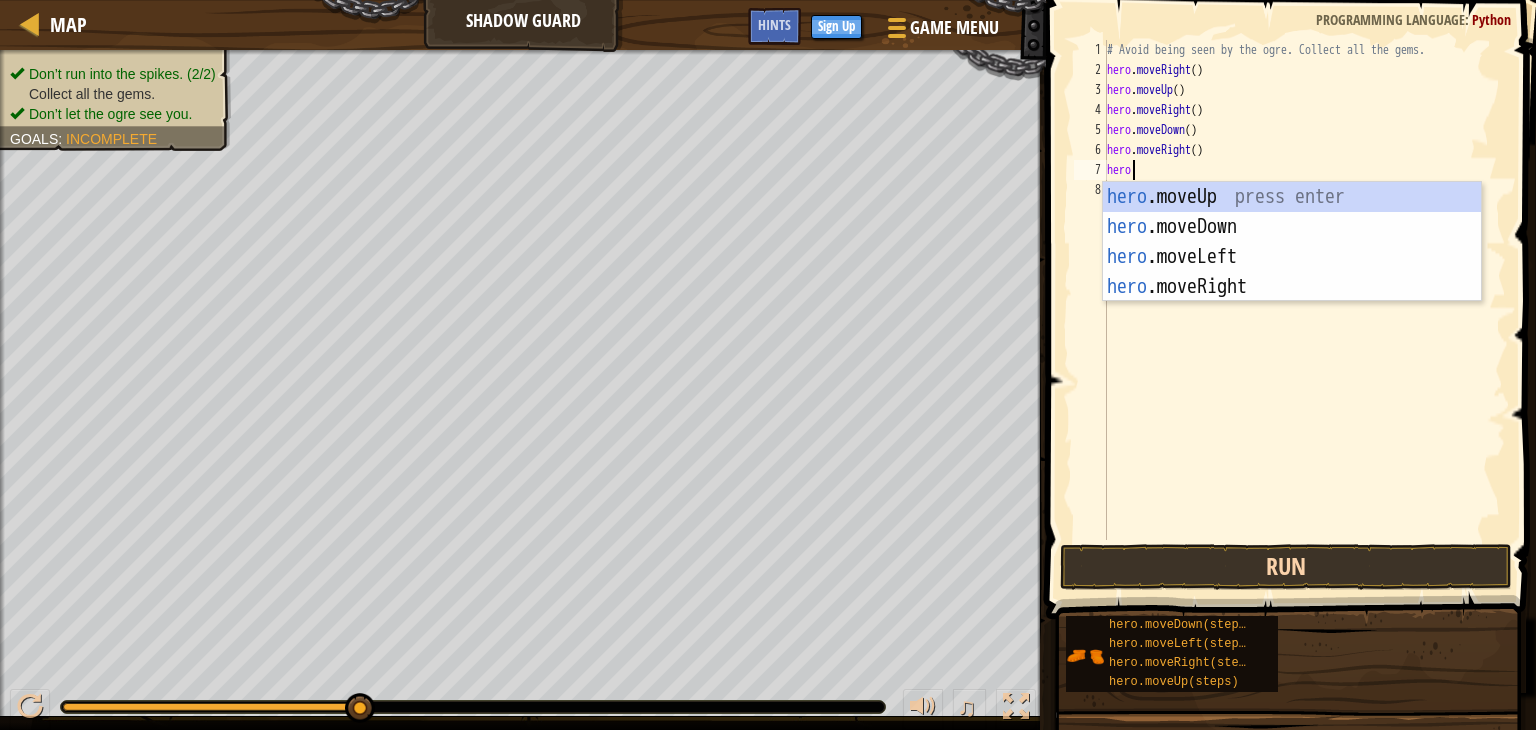 scroll, scrollTop: 9, scrollLeft: 0, axis: vertical 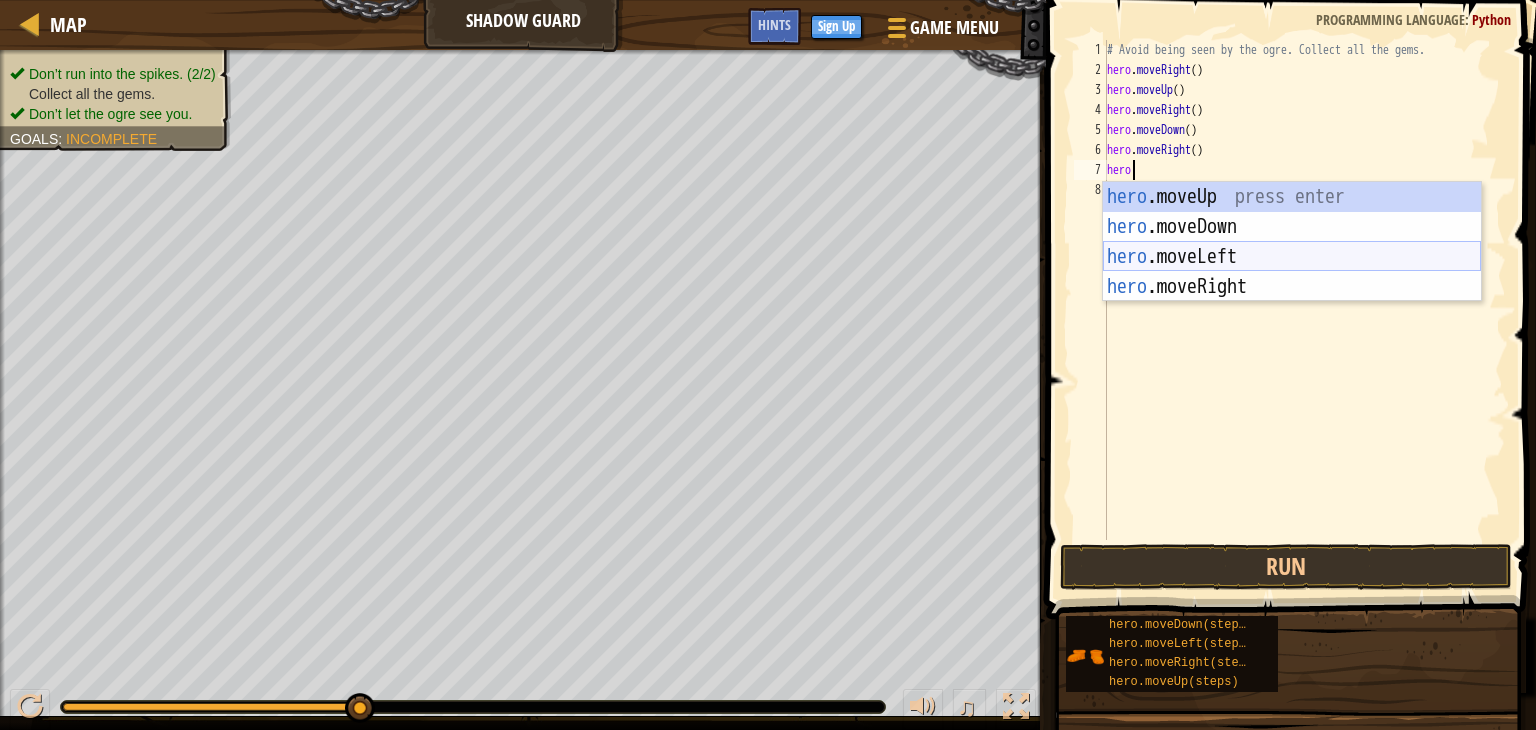click on "hero .moveUp press enter hero .moveDown press enter hero .moveLeft press enter hero .moveRight press enter" at bounding box center [1292, 272] 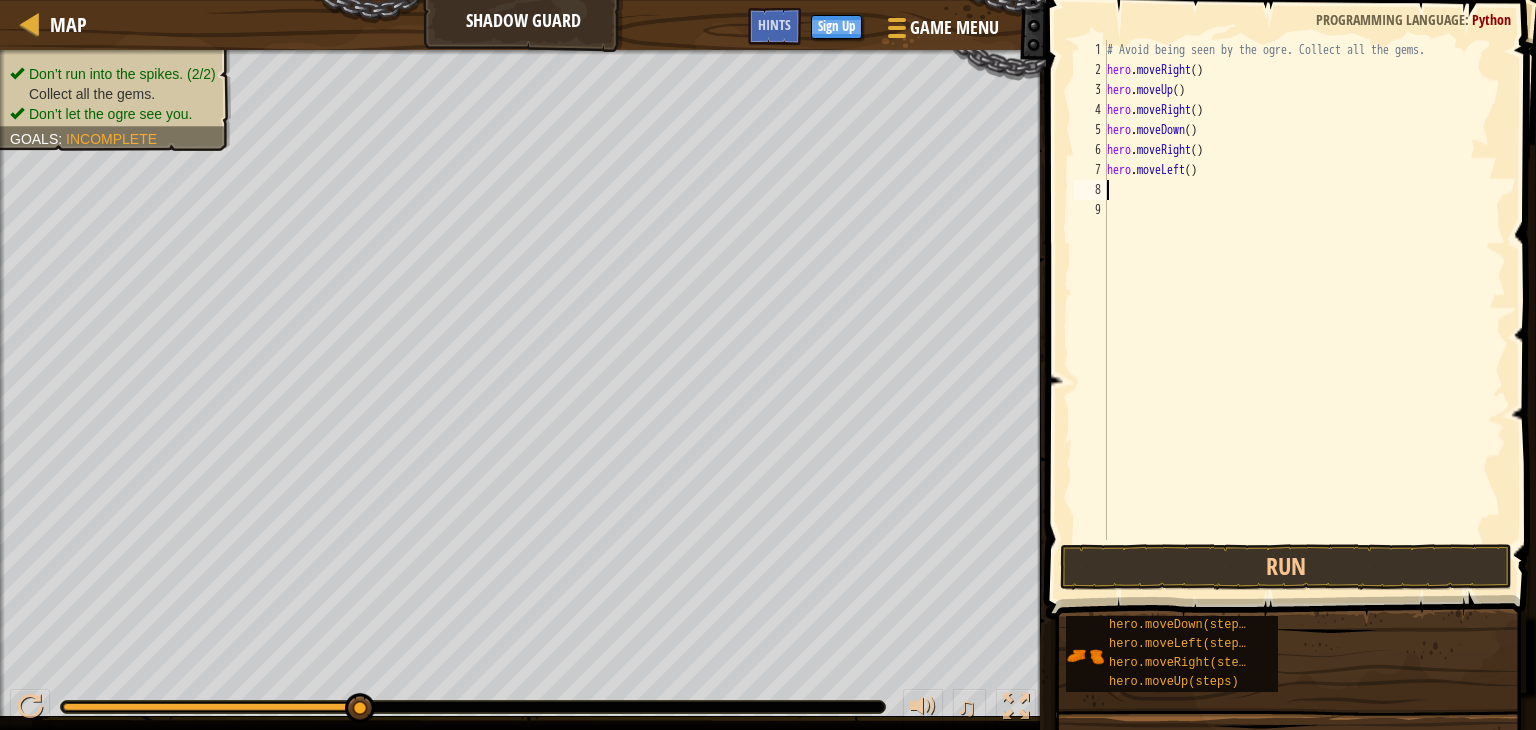 scroll, scrollTop: 9, scrollLeft: 0, axis: vertical 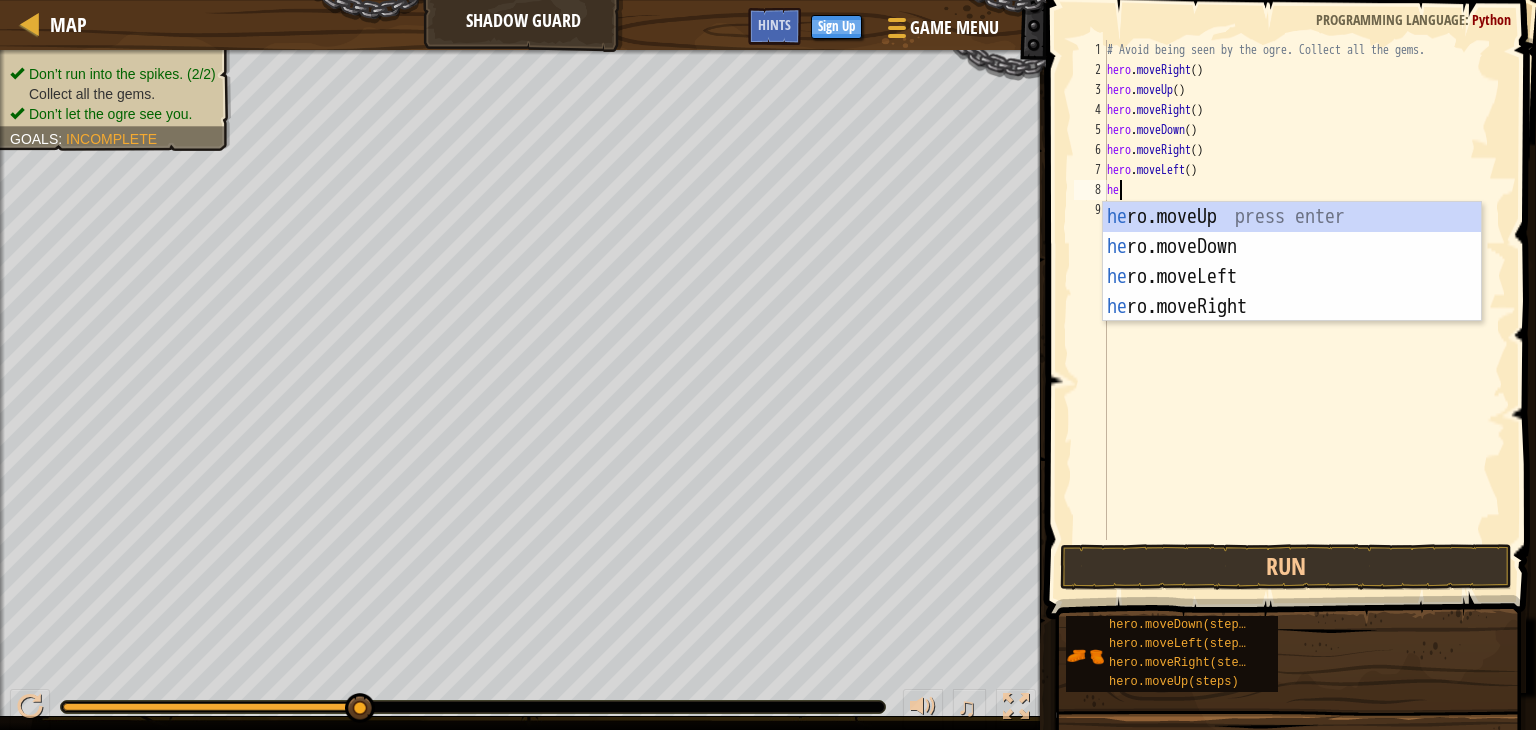type on "her" 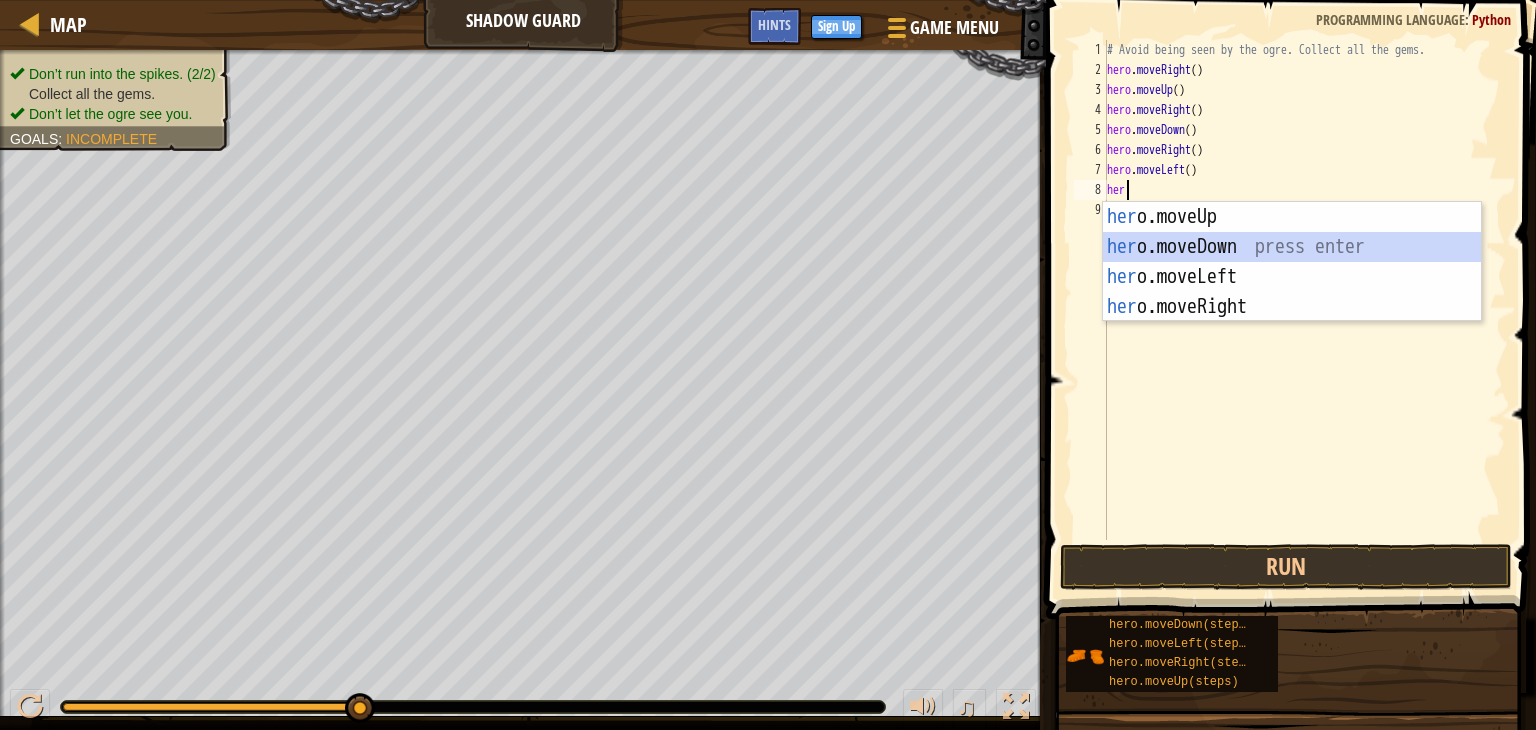 click on "her o.moveUp press enter her o.moveDown press enter her o.moveLeft press enter her o.moveRight press enter" at bounding box center [1292, 292] 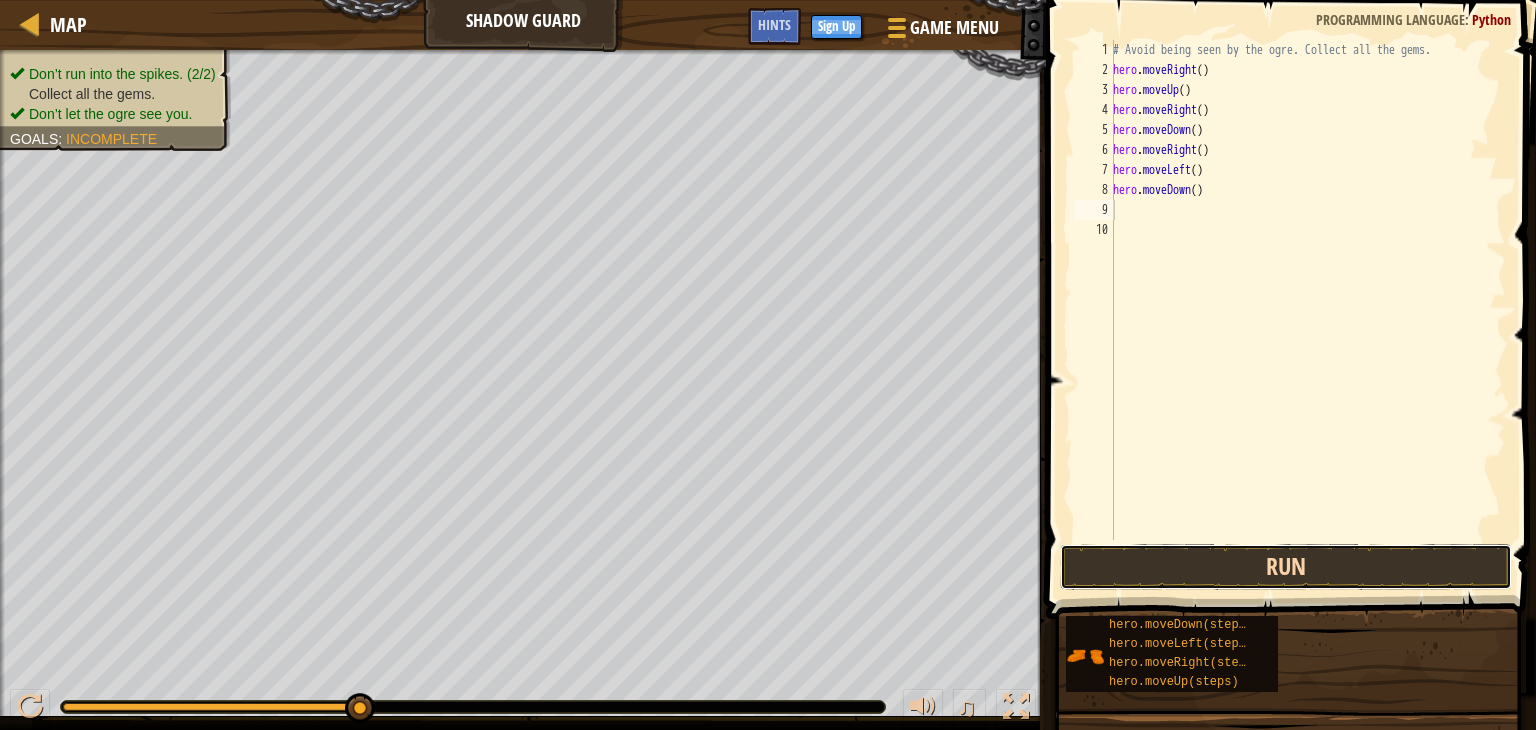 click on "Run" at bounding box center (1286, 567) 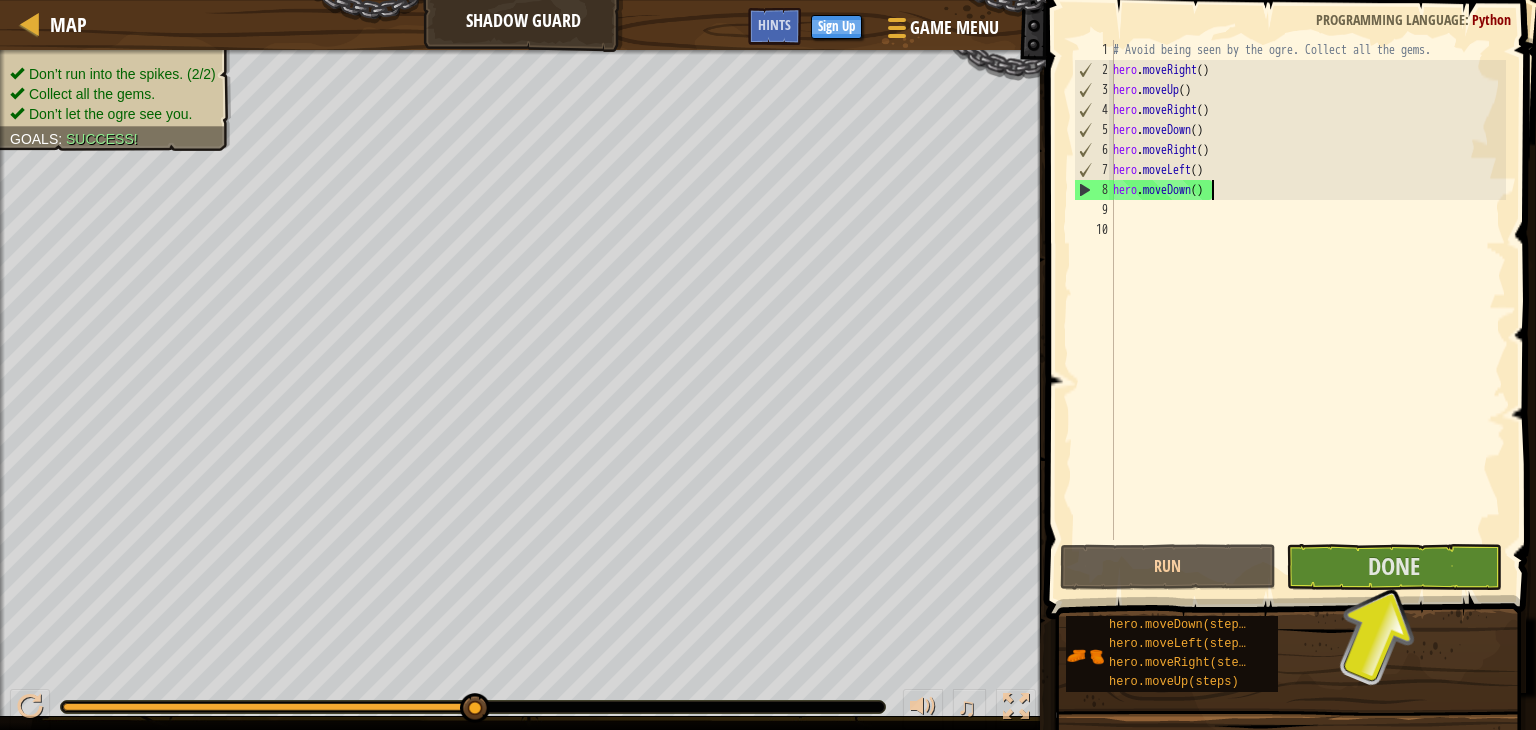 click on "# Avoid being seen by the ogre. Collect all the gems. hero . moveRight ( ) hero . moveUp ( ) hero . moveRight ( ) hero . moveDown ( ) hero . moveRight ( ) hero . moveLeft ( ) hero . moveDown ( )" at bounding box center [1307, 310] 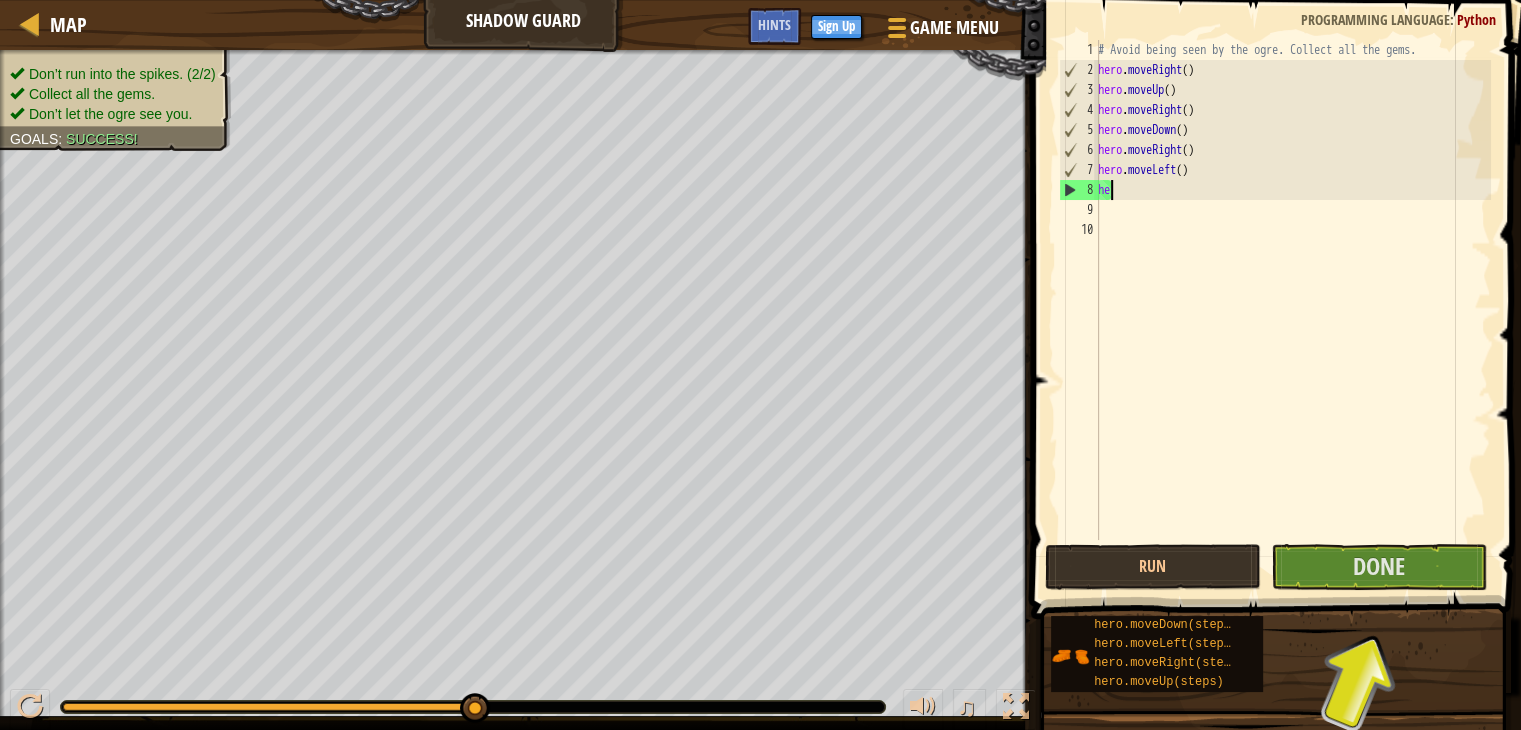 type on "h" 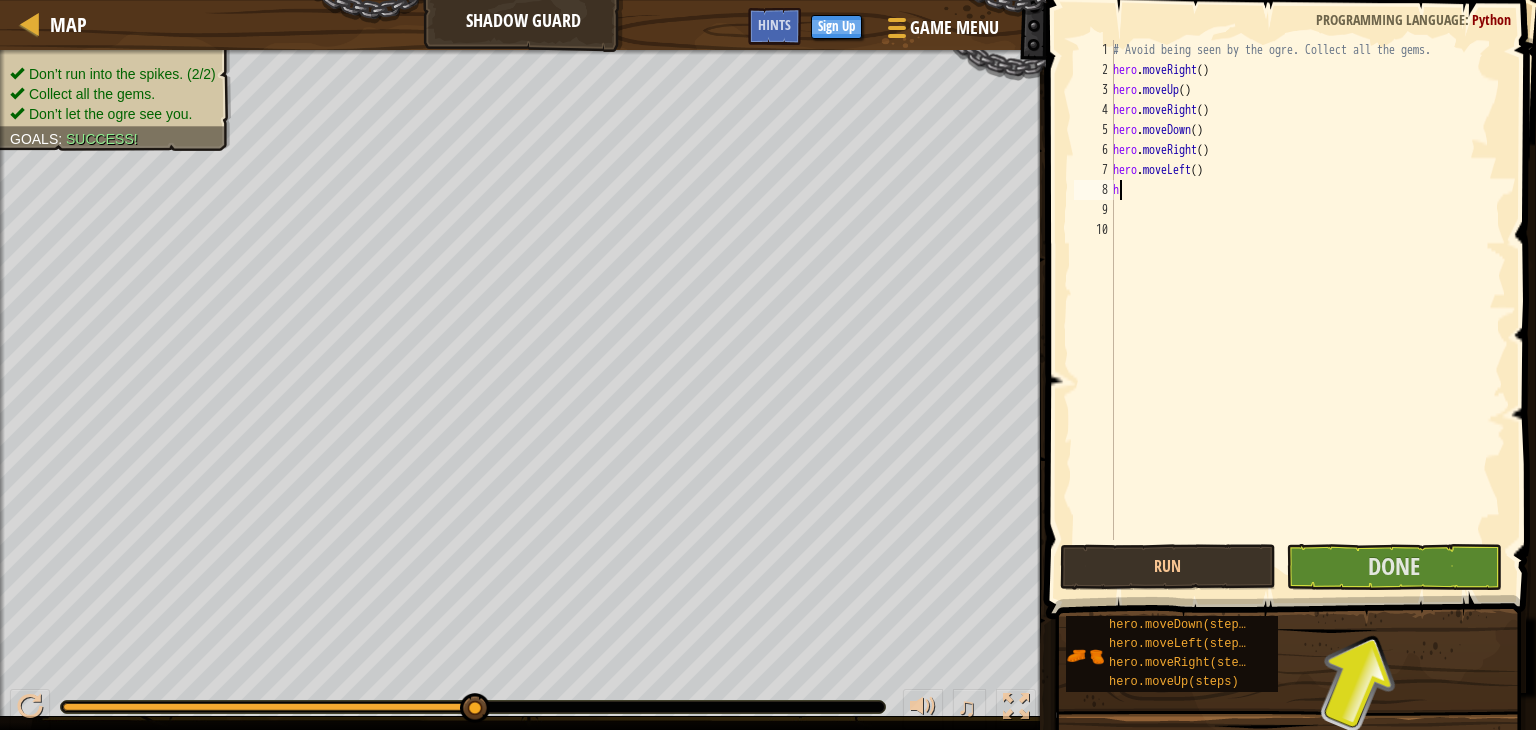 type 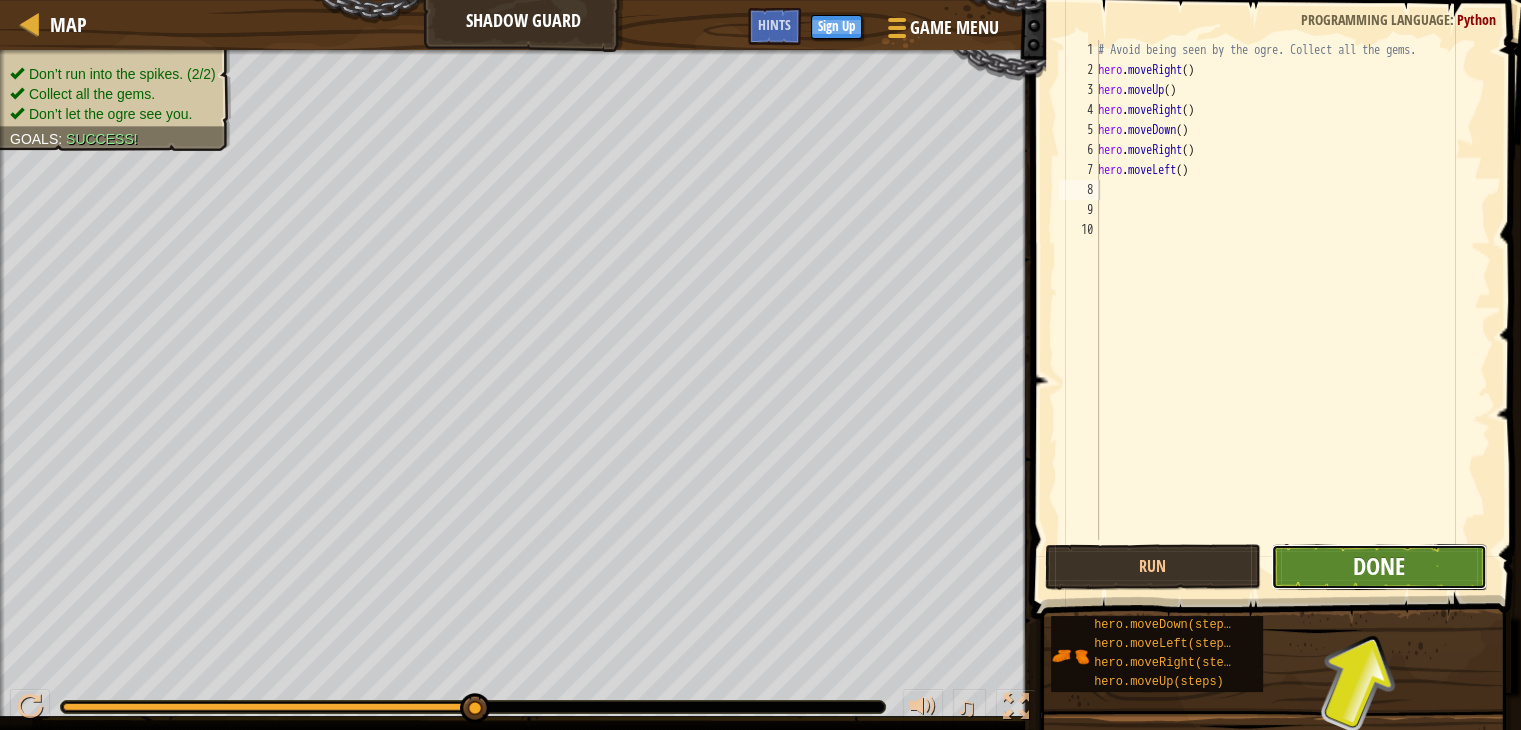 click on "Done" at bounding box center [1379, 566] 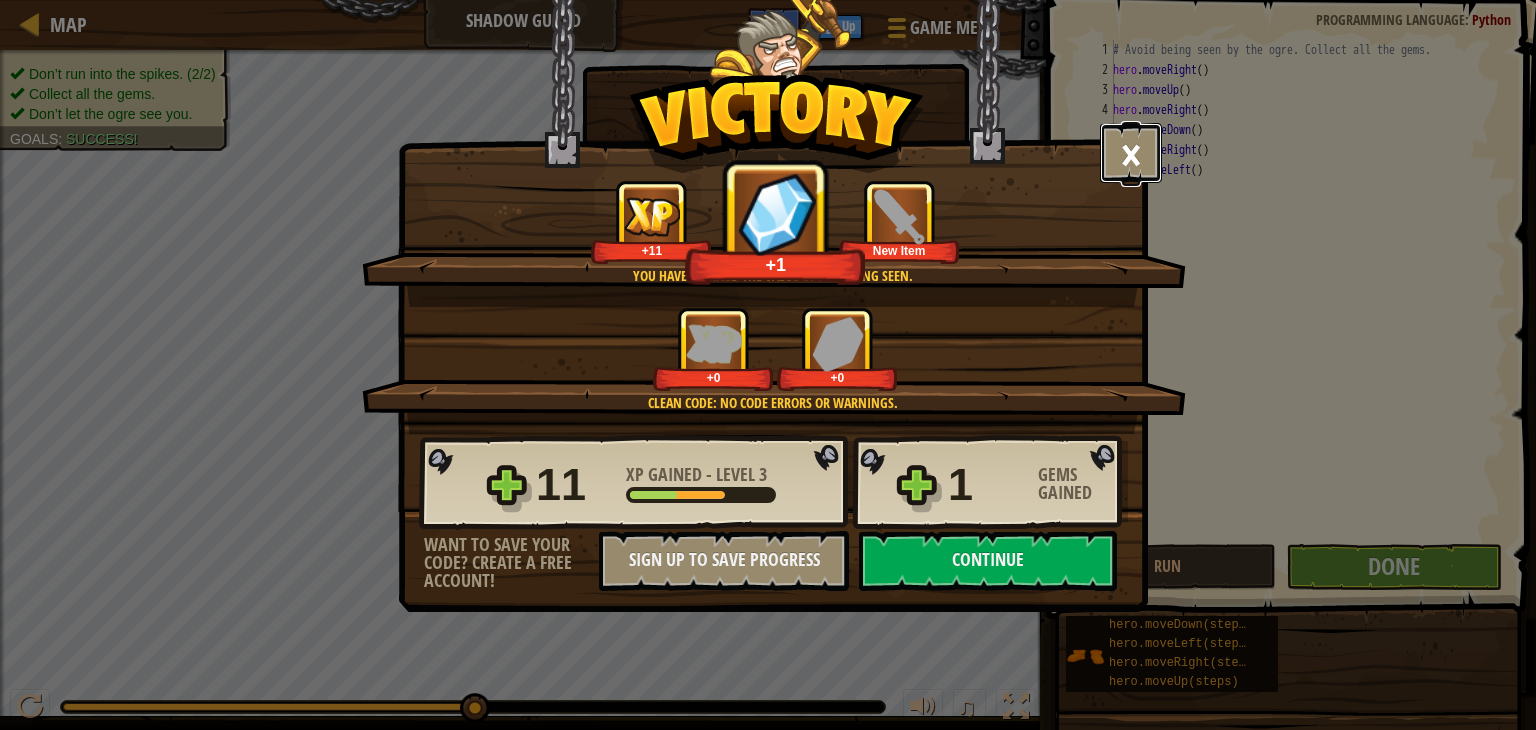 click on "×" at bounding box center [1131, 153] 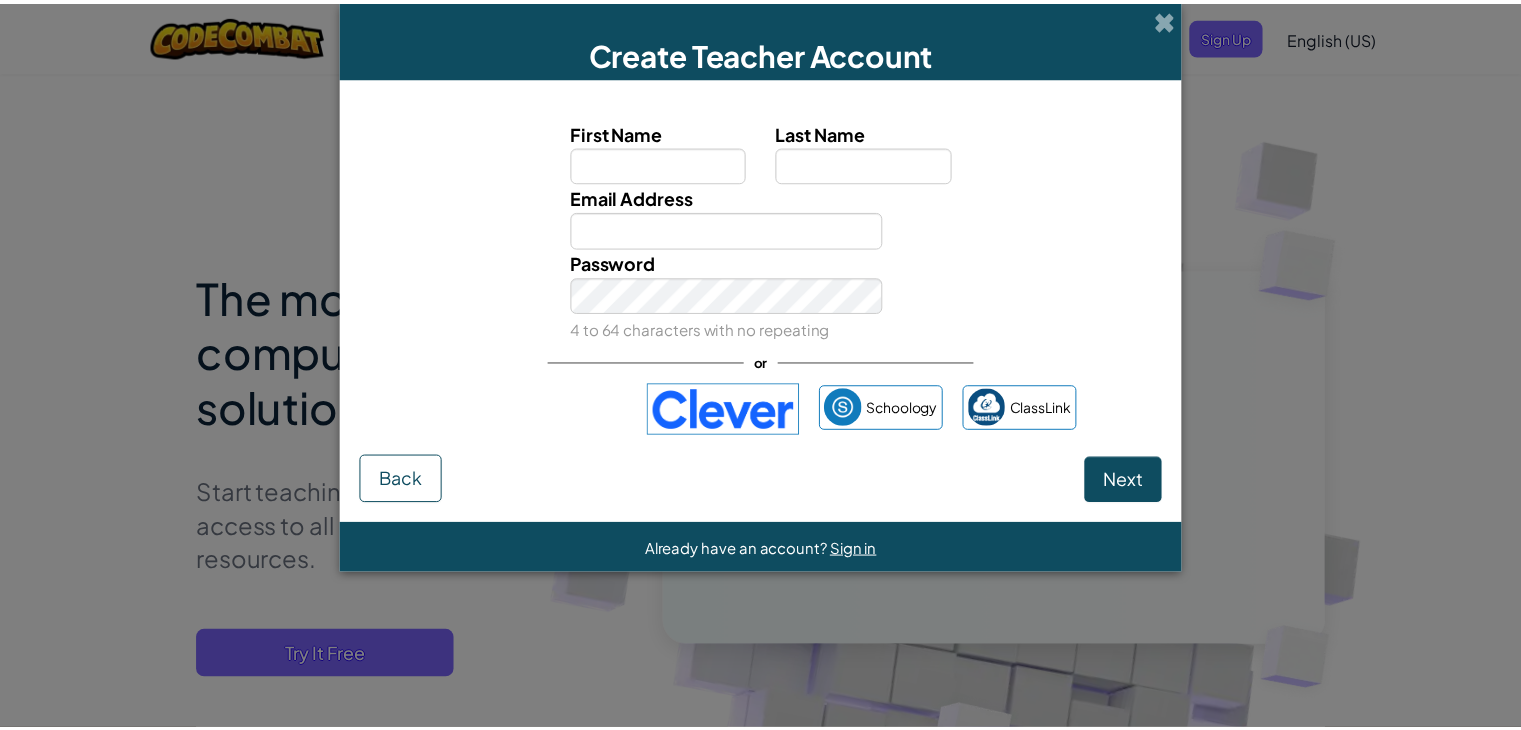 scroll, scrollTop: 0, scrollLeft: 0, axis: both 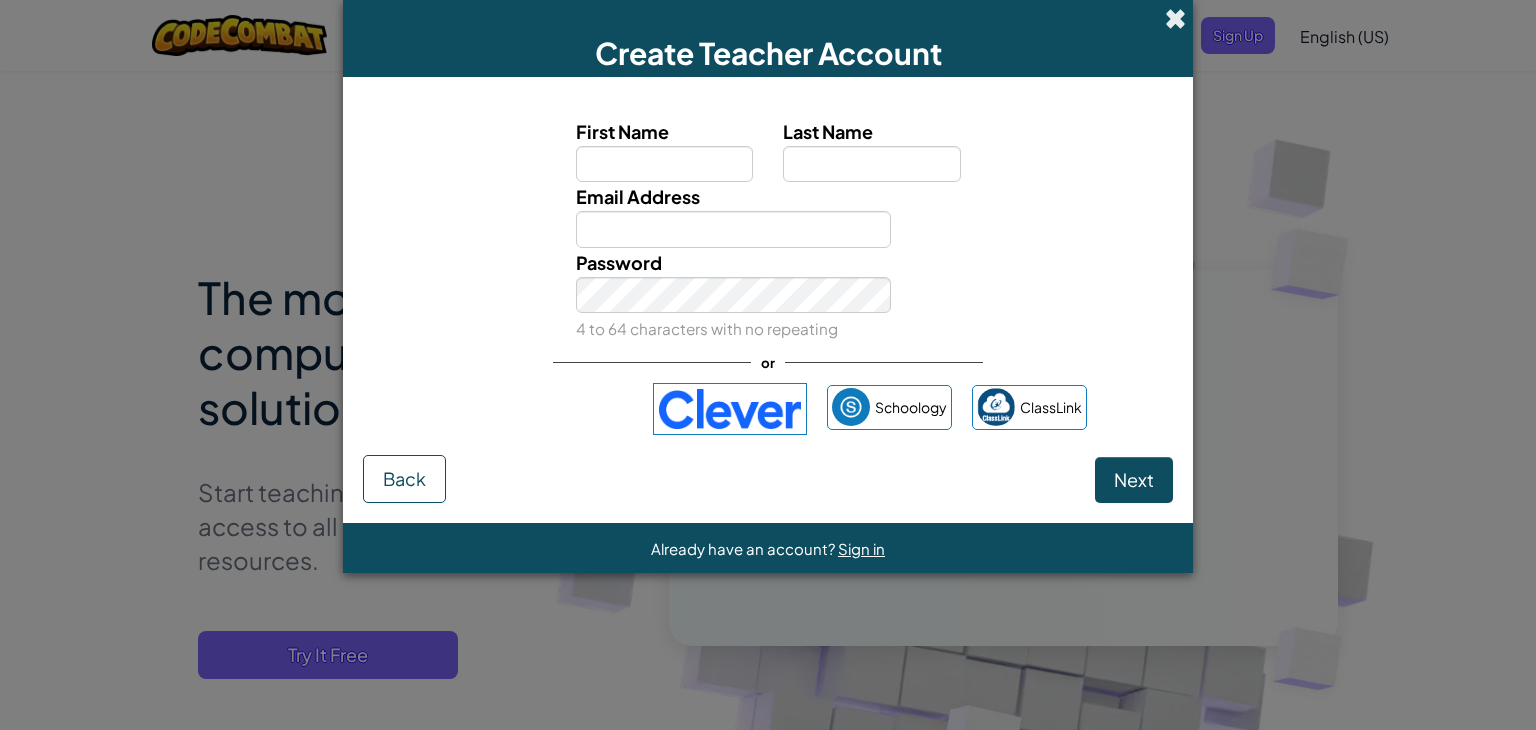 click at bounding box center [1175, 18] 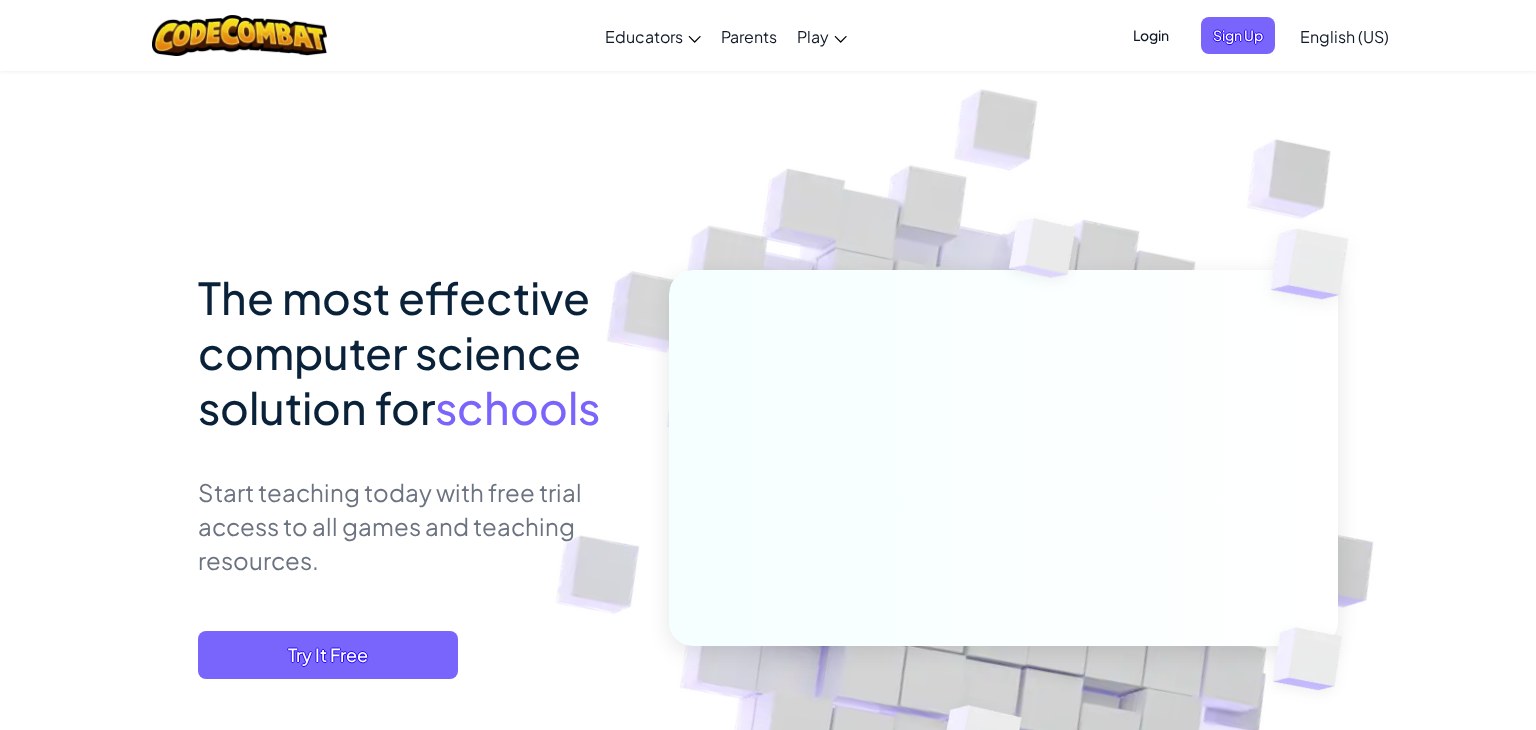 click on "Toggle navigation Educators Create Free Account School & District Solutions Teacher Toolkit Preview Standards Alignment Efficacy Studies Success Stories Professional Development Hour of Code Grants & Funding Resources Request a Demo or Quote Parents Play CodeCombat Home With access to all 530 levels and exclusive features like pets, premium only items, and heroes, anyone can fully immerse themselves in the world of coding. CodeCombat Classroom A full CS curriculum that builds from core concepts all the way through web development, game development and AP CSP. CodeCombat Junior Our flagship K-5 curriculum features a progression of learning levels that teach basic coding concepts at a slower pace, modeled specifically for elementary students. Ozaria Classroom An enchanting narrative coding adventure that establishes the fundamentals of computer science. AP CSP Endorsed by the College Board, our AP CSP curriculum provides game-based and turnkey tools to prepare students for the AP exam. AI League Esports Login" at bounding box center [768, 9644] 